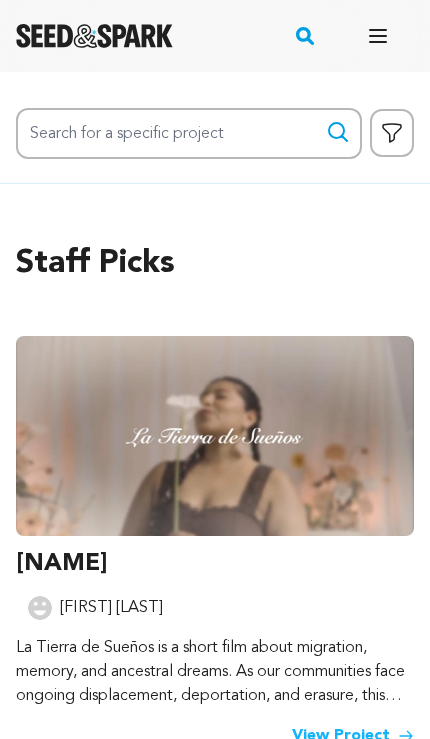 scroll, scrollTop: 0, scrollLeft: 0, axis: both 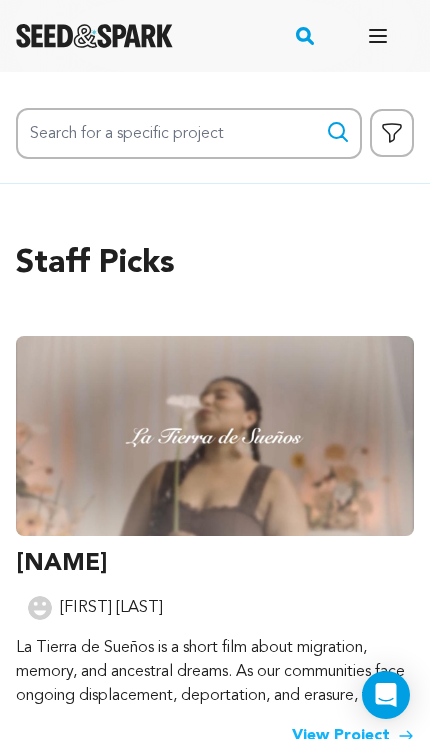 click 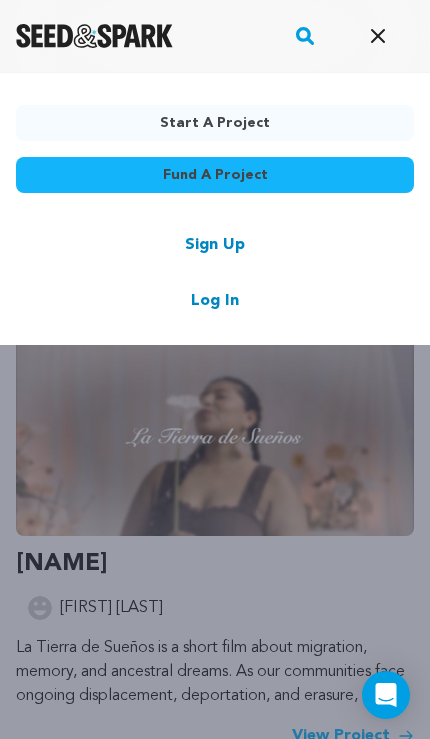 click on "Sign Up
Log In" at bounding box center [215, 273] 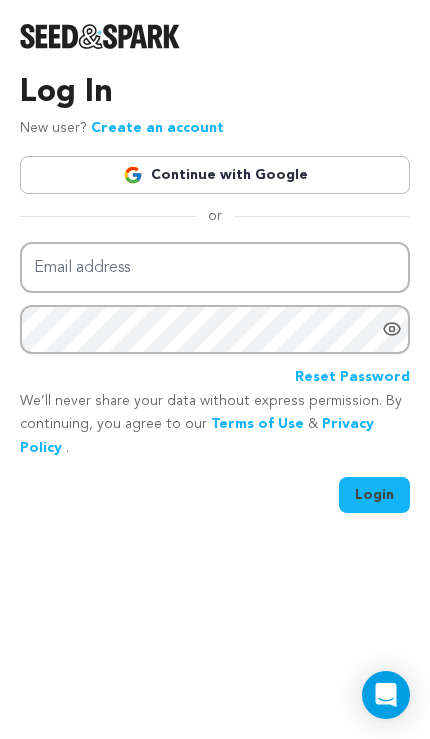 scroll, scrollTop: 0, scrollLeft: 0, axis: both 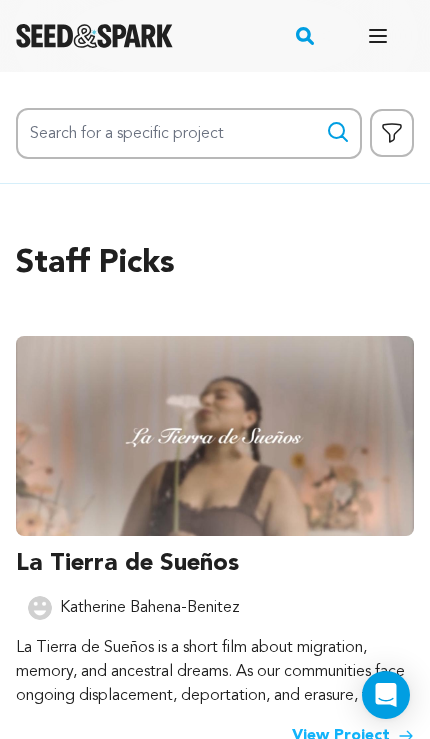 click 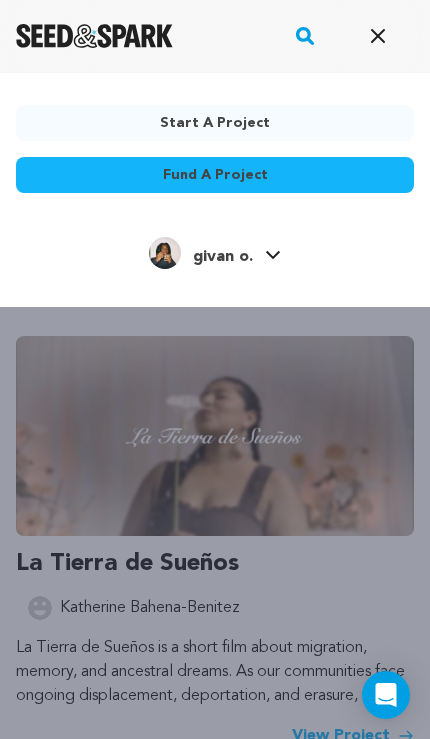 click on "givan o." at bounding box center (223, 257) 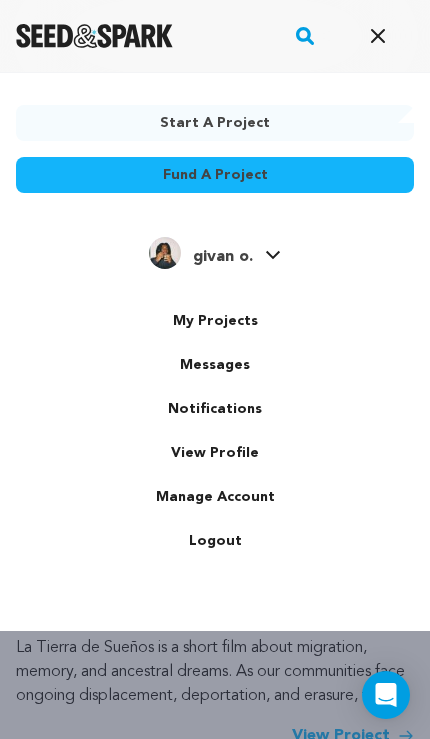 click on "My Projects" at bounding box center [215, 321] 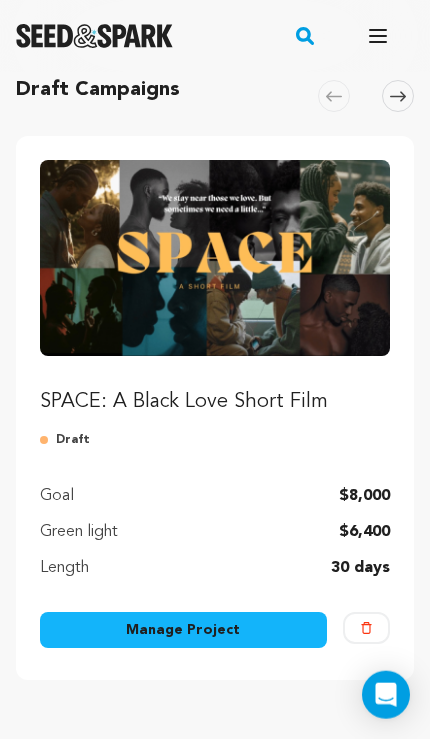 scroll, scrollTop: 148, scrollLeft: 0, axis: vertical 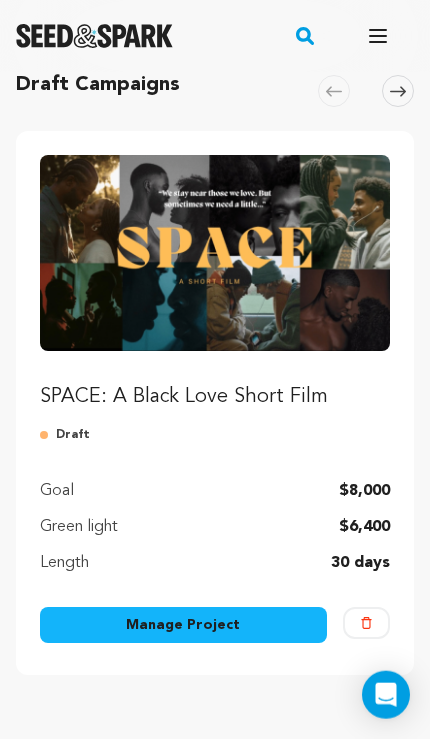 click on "Manage Project" at bounding box center [183, 625] 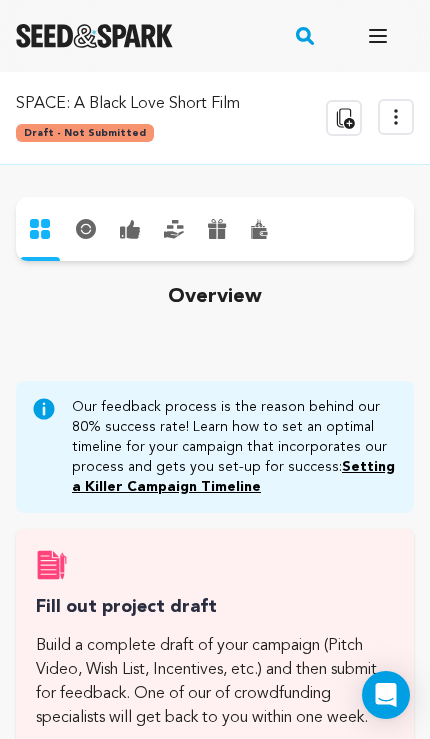 scroll, scrollTop: 0, scrollLeft: 0, axis: both 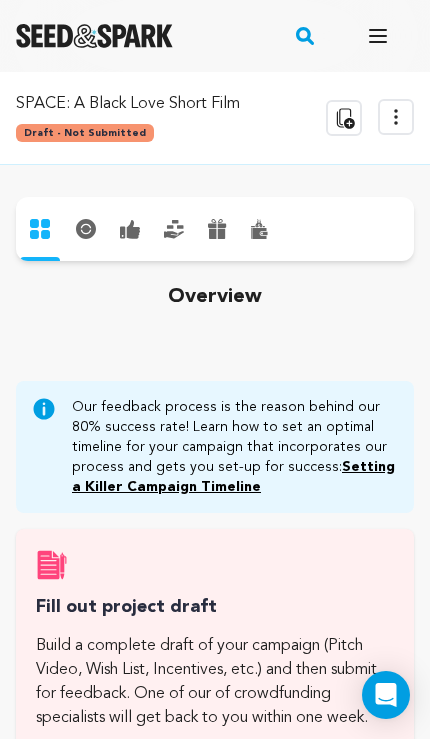 click 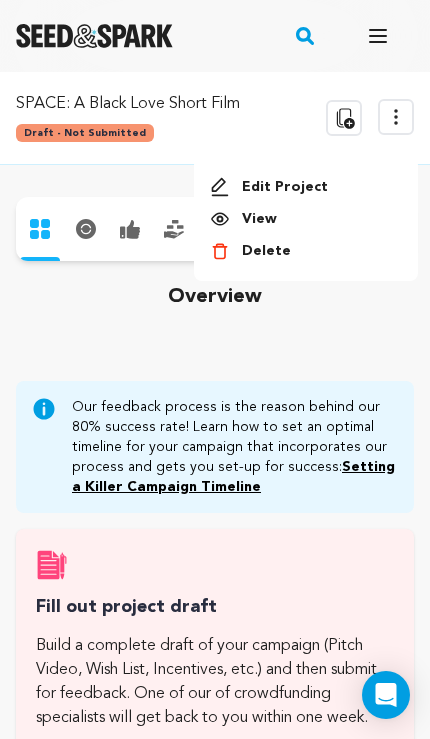 click on "Edit Project" at bounding box center [306, 187] 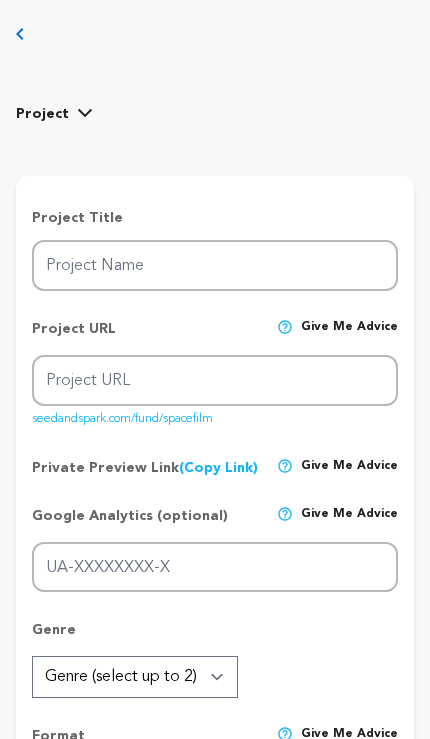 scroll, scrollTop: 0, scrollLeft: 0, axis: both 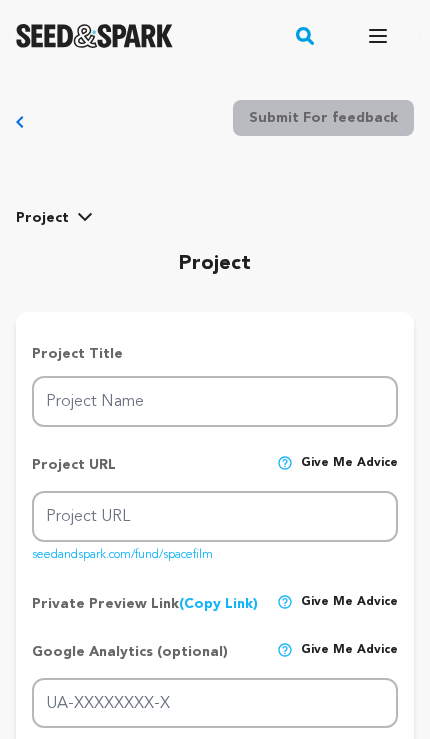 type on "SPACE: A Black Love Short Film" 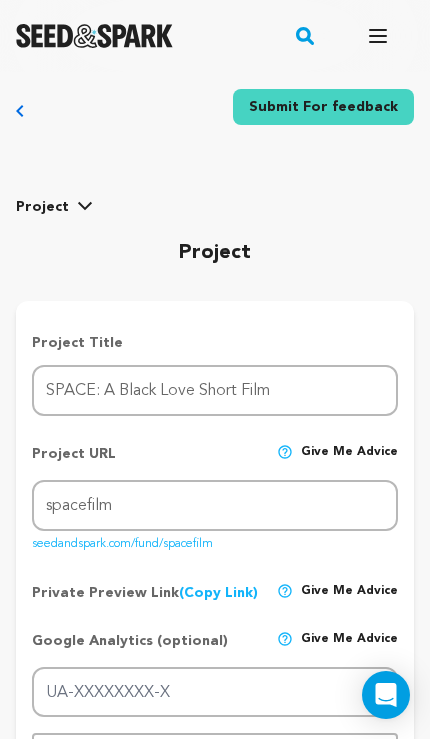 scroll, scrollTop: 0, scrollLeft: 0, axis: both 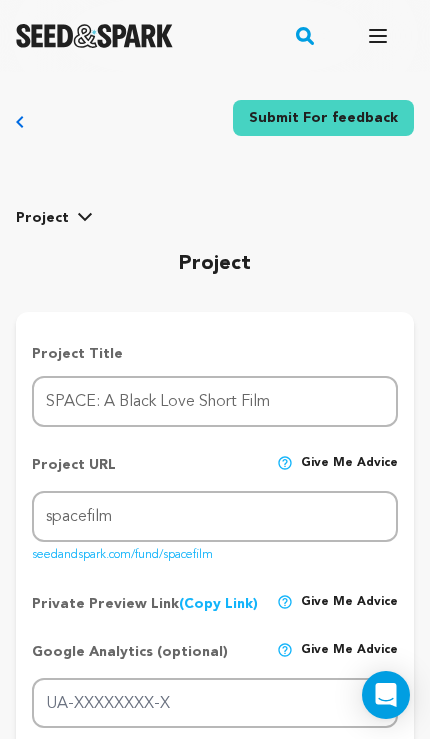 click at bounding box center (85, 218) 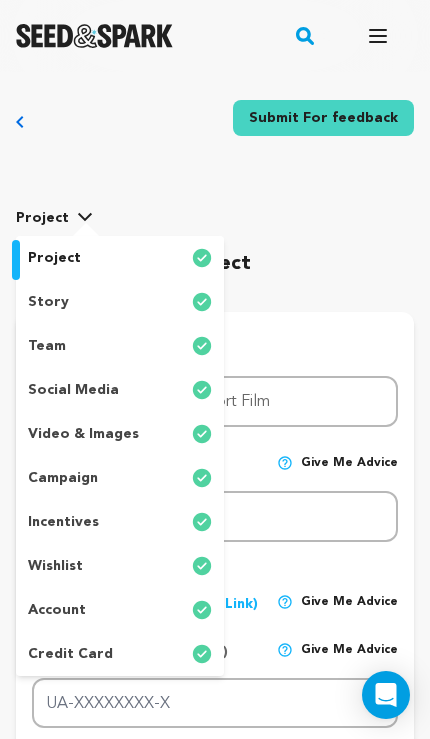click on "story" at bounding box center (120, 302) 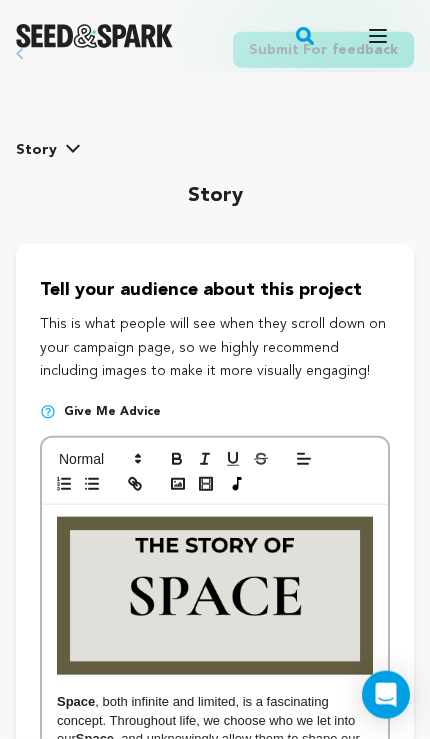 scroll, scrollTop: 0, scrollLeft: 0, axis: both 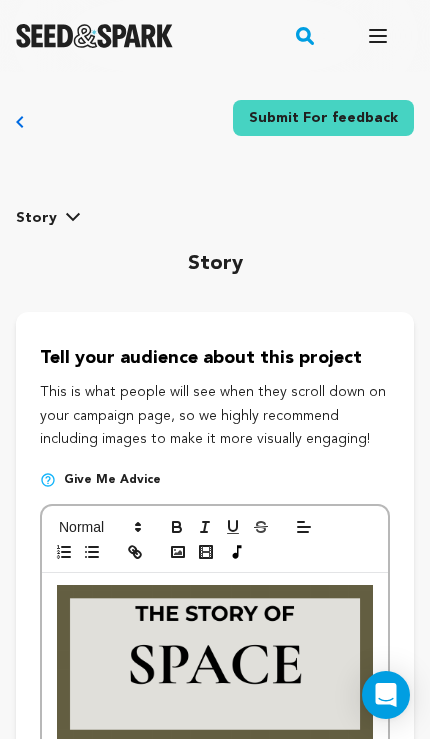 click 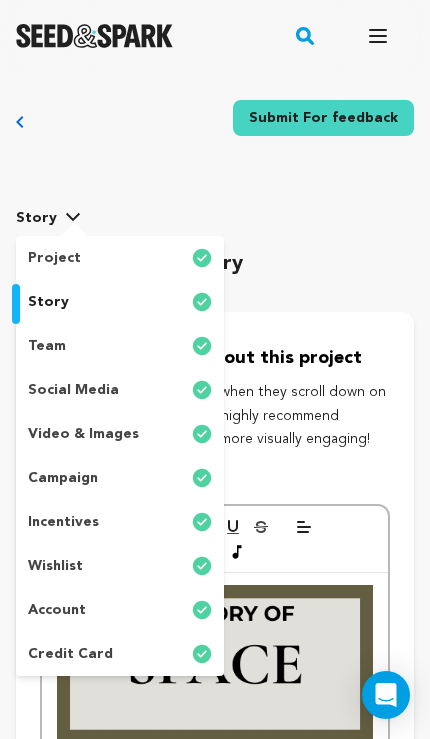 click at bounding box center (202, 566) 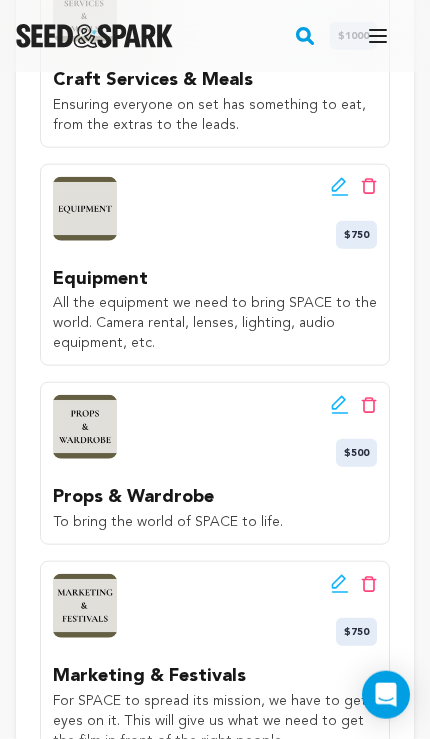 scroll, scrollTop: 879, scrollLeft: 0, axis: vertical 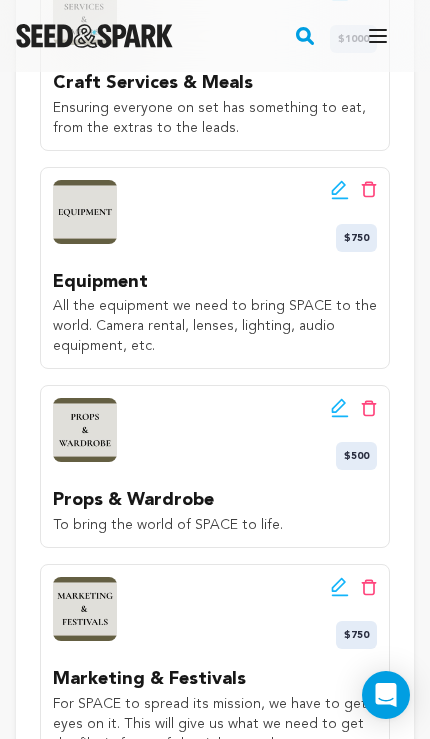 click 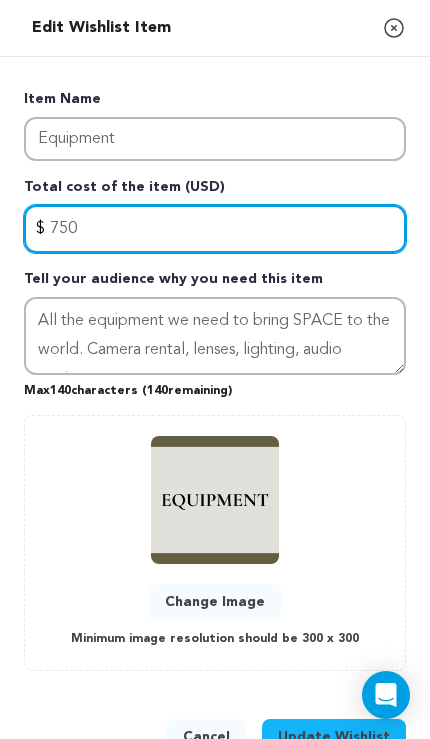 click on "750" at bounding box center [215, 229] 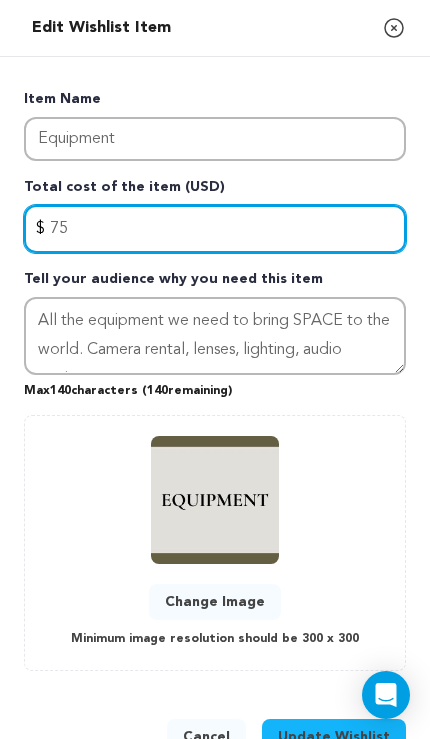 type on "7" 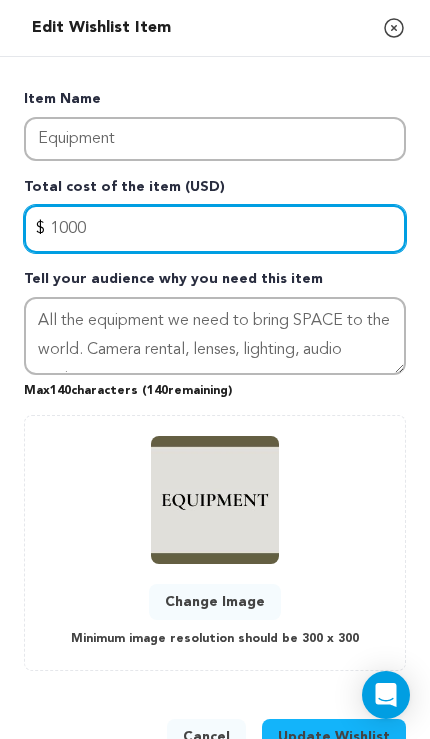 type on "1000" 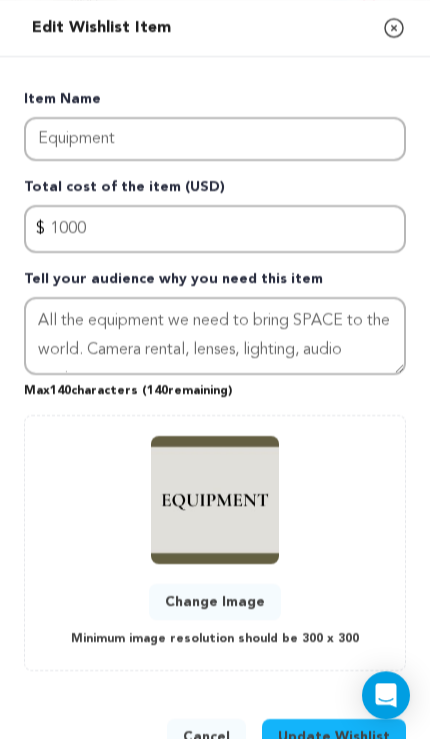 click on "Update Wishlist" at bounding box center [334, 737] 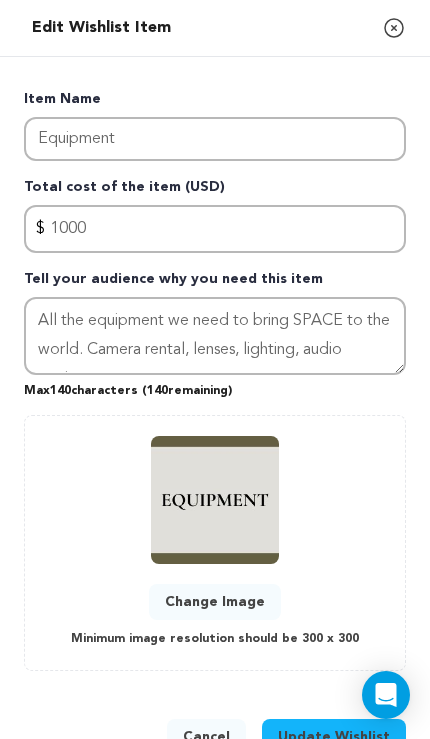 type 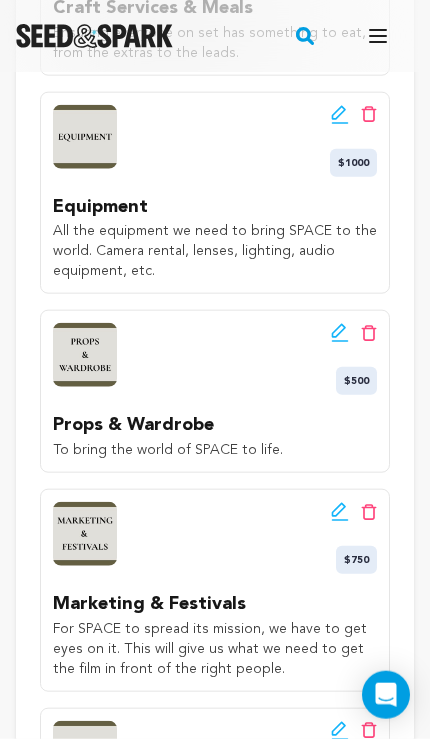 scroll, scrollTop: 956, scrollLeft: 0, axis: vertical 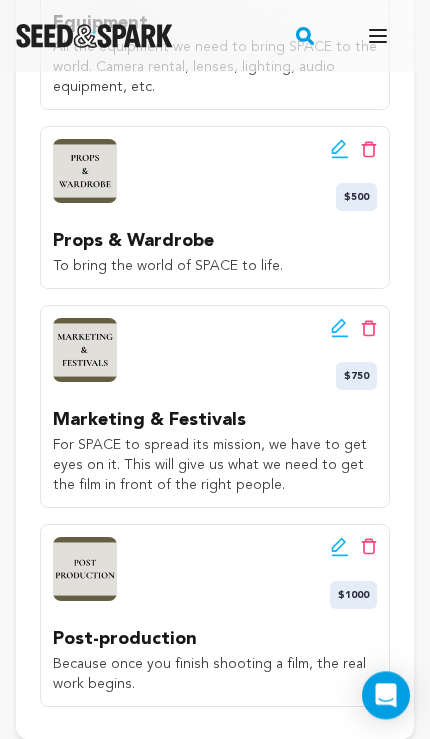 click 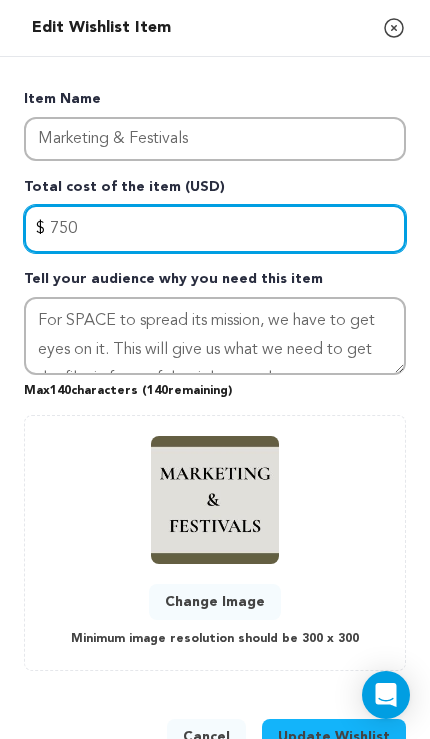 click on "750" at bounding box center (215, 229) 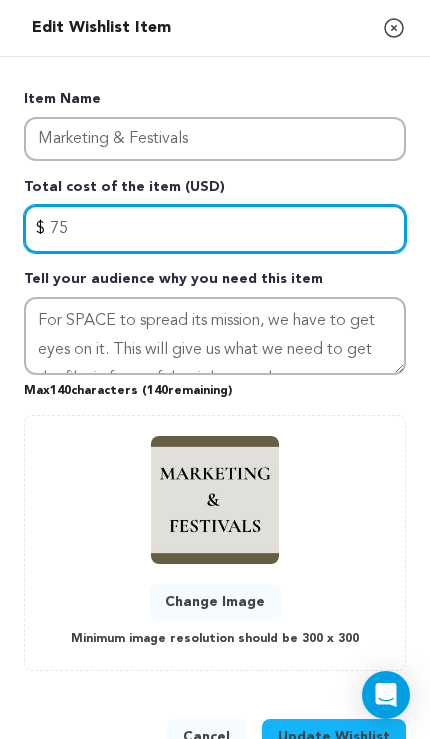 type on "7" 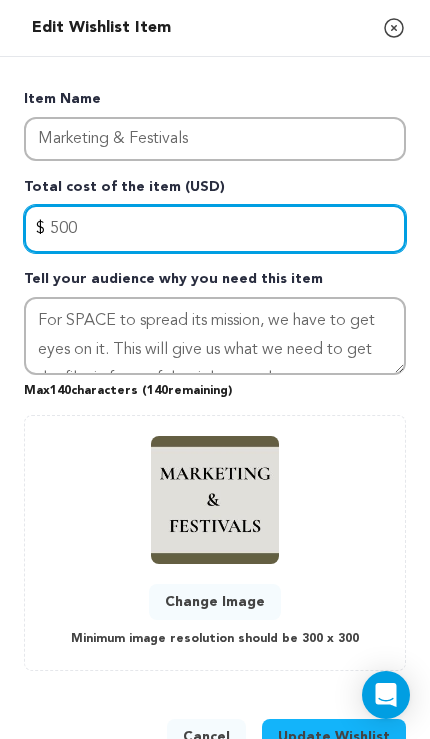 type on "500" 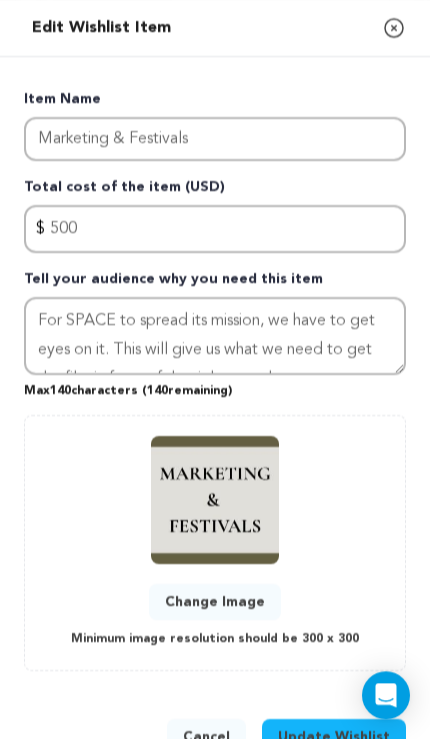 scroll, scrollTop: 1134, scrollLeft: 0, axis: vertical 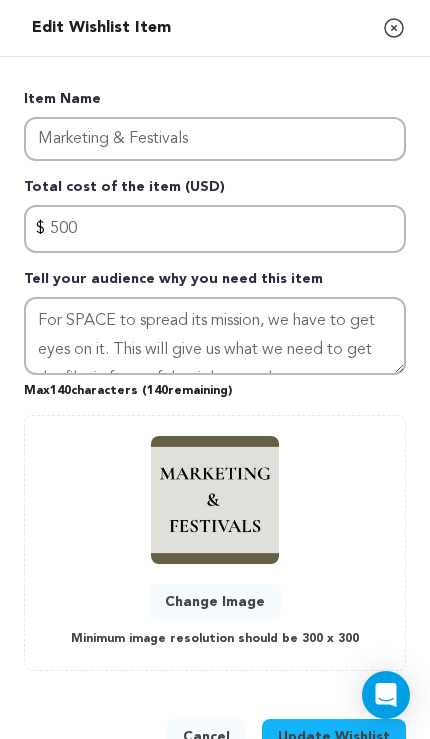 click on "Update Wishlist" at bounding box center (334, 737) 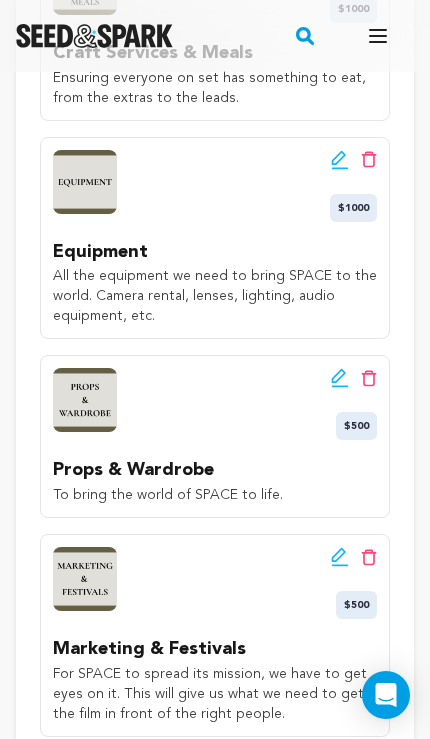 scroll, scrollTop: 898, scrollLeft: 0, axis: vertical 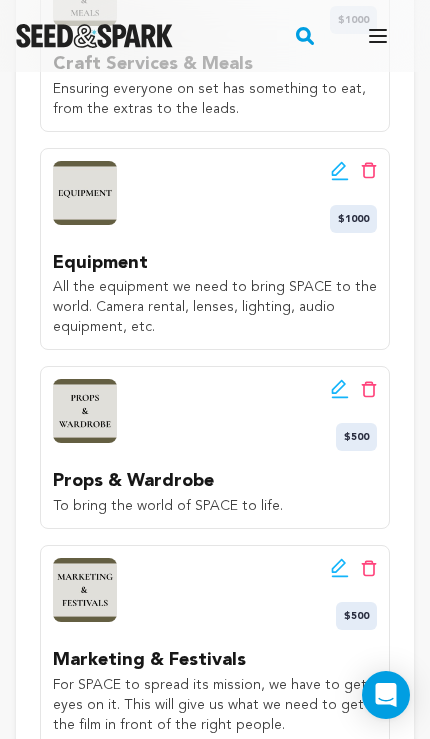 click on "Marketing & Festivals" at bounding box center [215, 660] 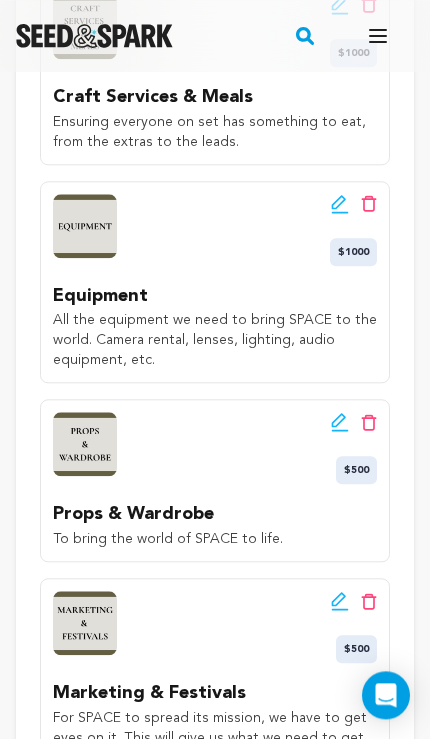 scroll, scrollTop: 864, scrollLeft: 0, axis: vertical 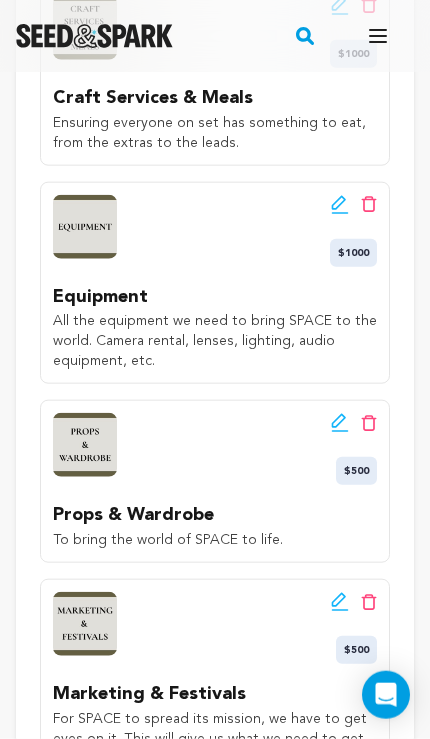 click on "Edit wishlist button
Delete wishlist button
$500
Marketing & Festivals
For SPACE to spread its mission, we have to get eyes on it. This will give us what we need to get the film in front of the right people." at bounding box center [215, 680] 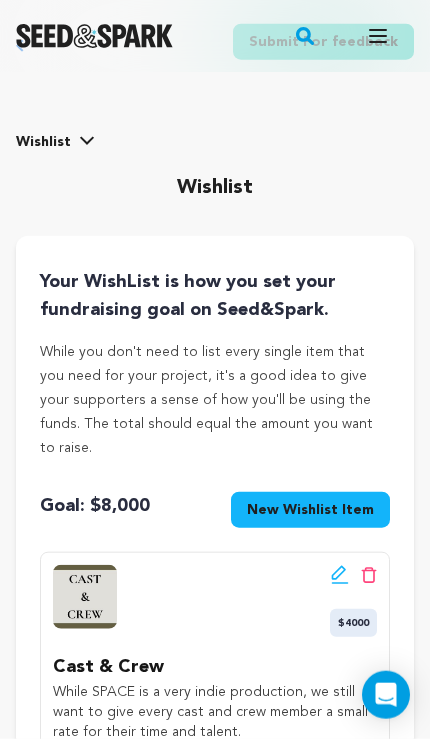 scroll, scrollTop: 0, scrollLeft: 0, axis: both 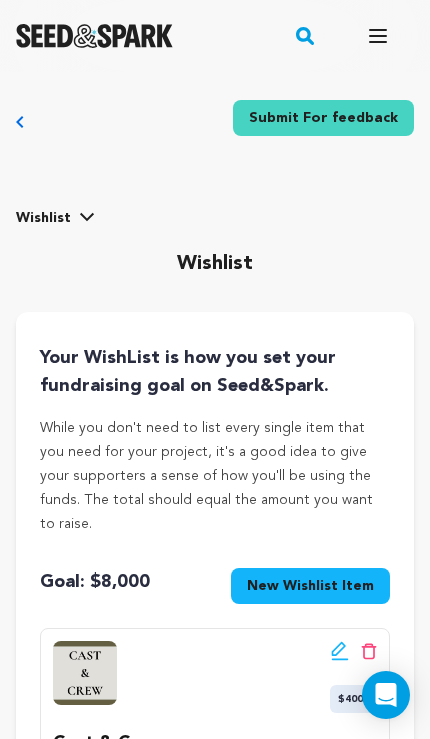 click 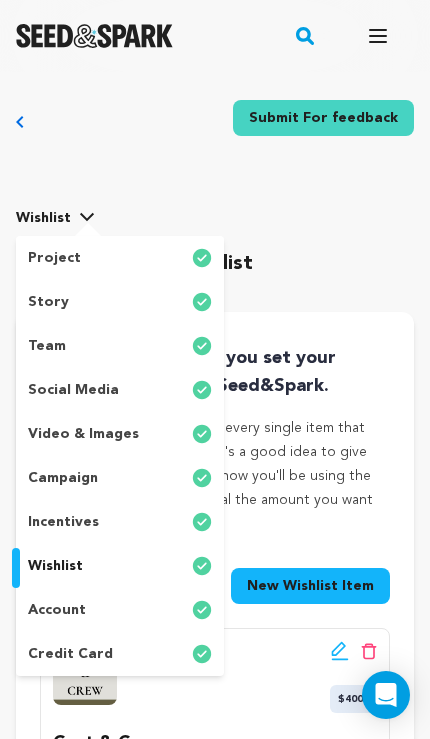 click on "story" at bounding box center [120, 302] 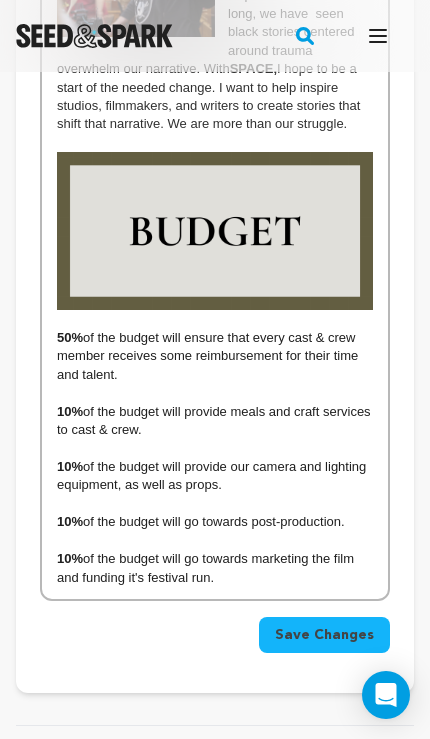 scroll, scrollTop: 3380, scrollLeft: 0, axis: vertical 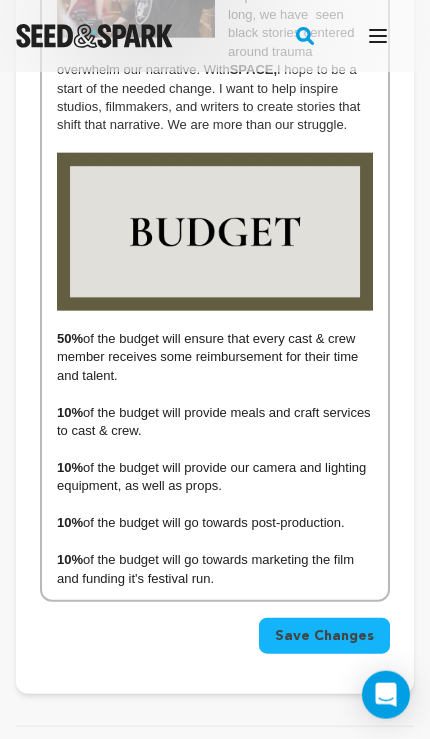 click on "10%" at bounding box center (70, 522) 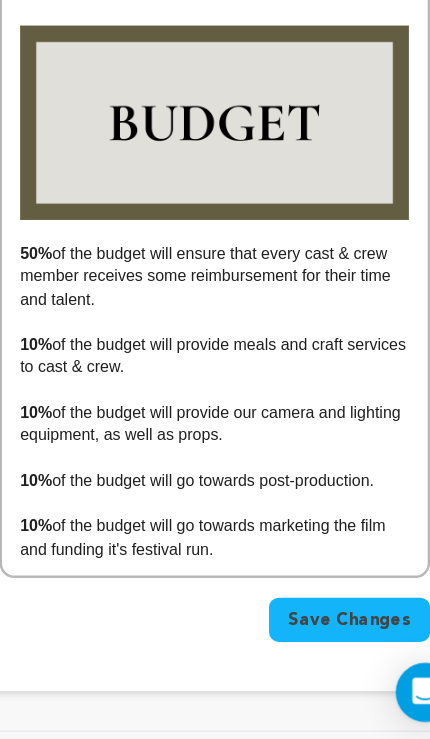 type 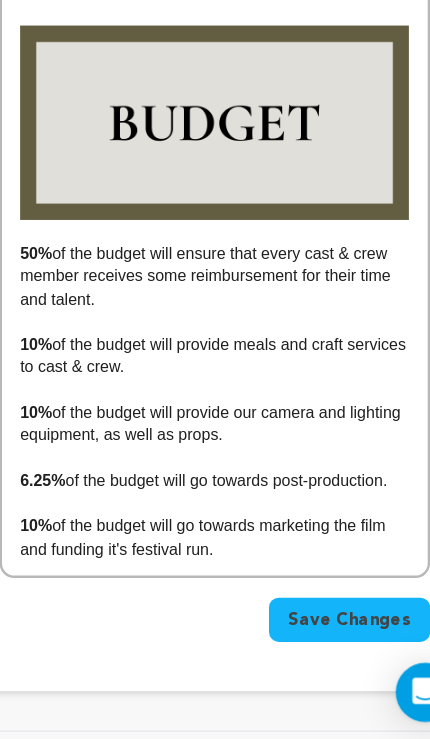click on "10%" at bounding box center [70, 467] 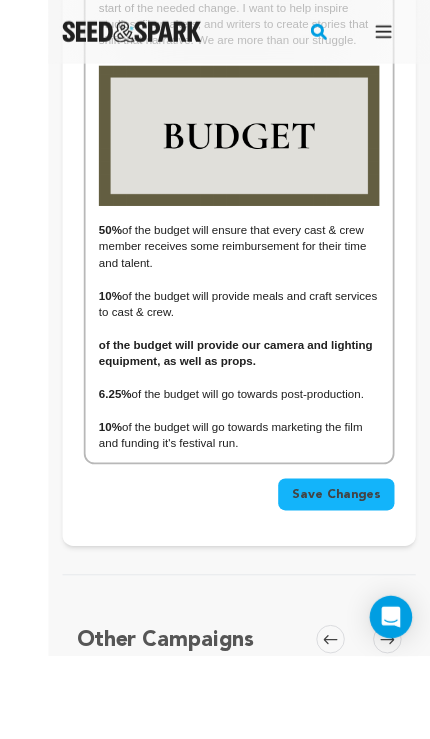 scroll, scrollTop: 3457, scrollLeft: 0, axis: vertical 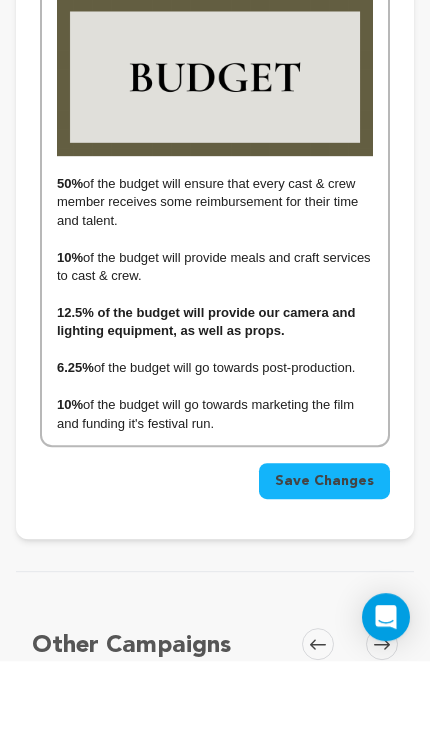 click on "12.5% of the budget will provide our camera and lighting equipment, as well as props." at bounding box center [215, 400] 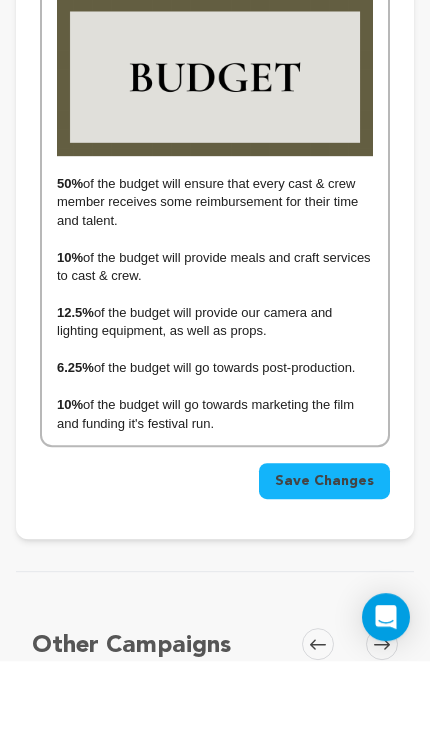 click on "10%" at bounding box center [70, 335] 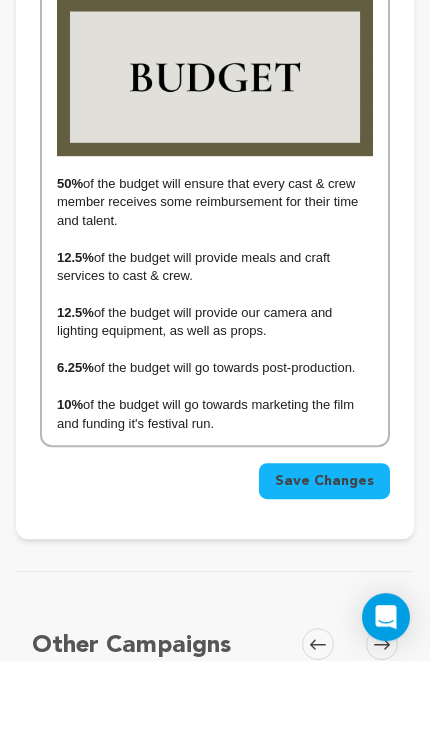 click on "10%" at bounding box center (70, 482) 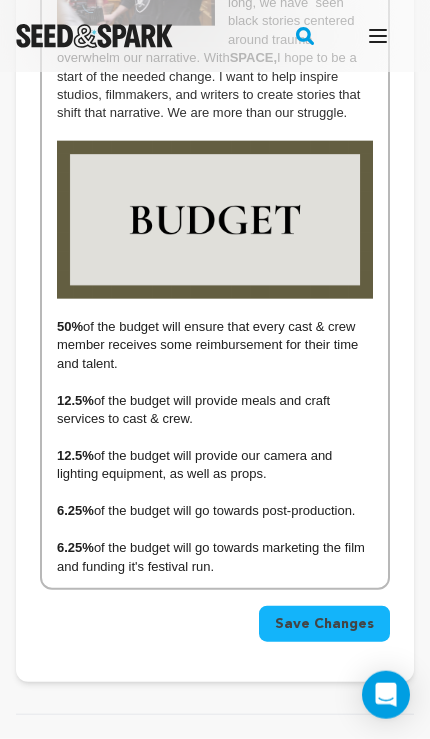 scroll, scrollTop: 3393, scrollLeft: 0, axis: vertical 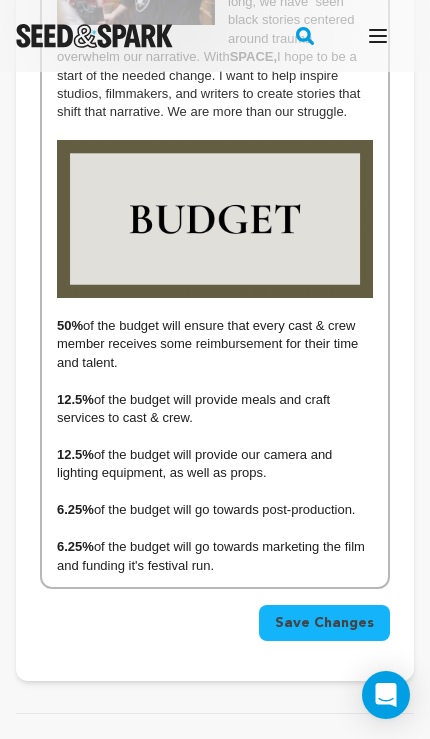 click on "Save Changes" at bounding box center (324, 623) 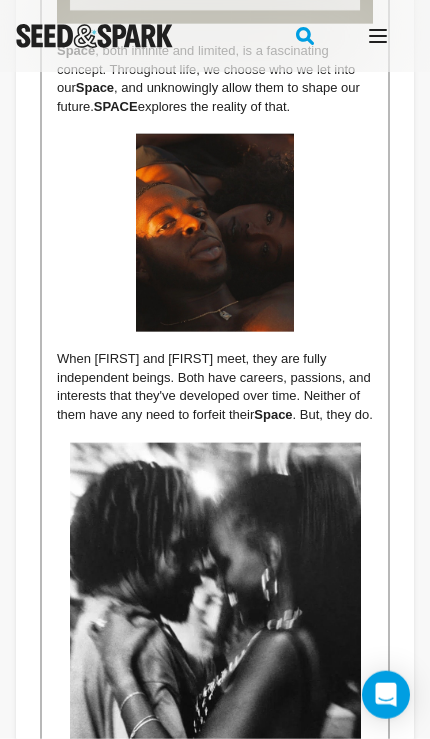 scroll, scrollTop: 0, scrollLeft: 0, axis: both 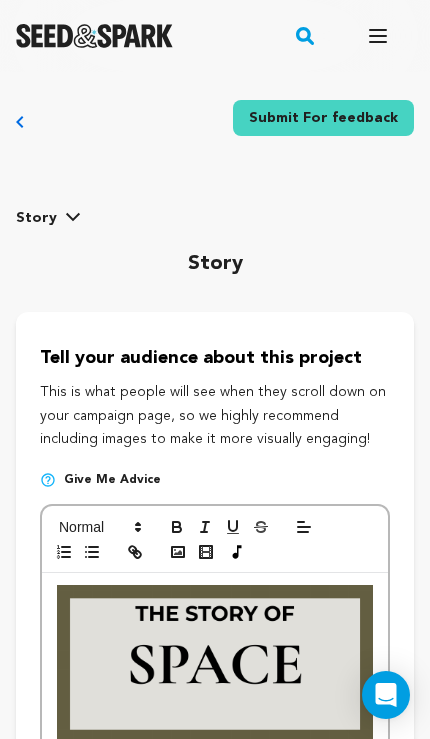 click 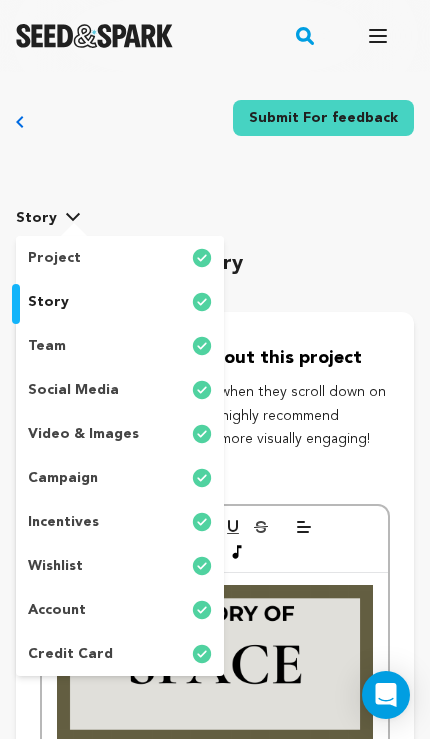 click on "wishlist" at bounding box center [120, 566] 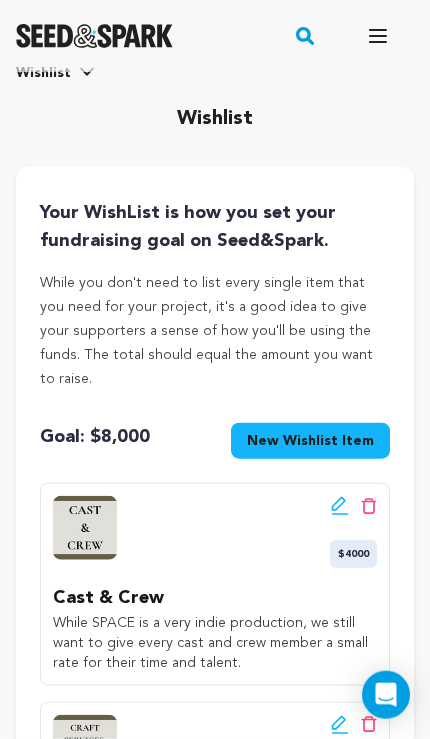 scroll, scrollTop: 0, scrollLeft: 0, axis: both 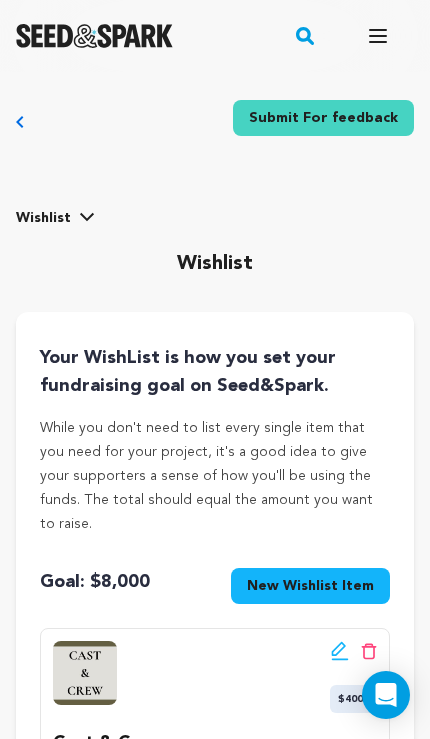 click on "wishlist" at bounding box center (43, 218) 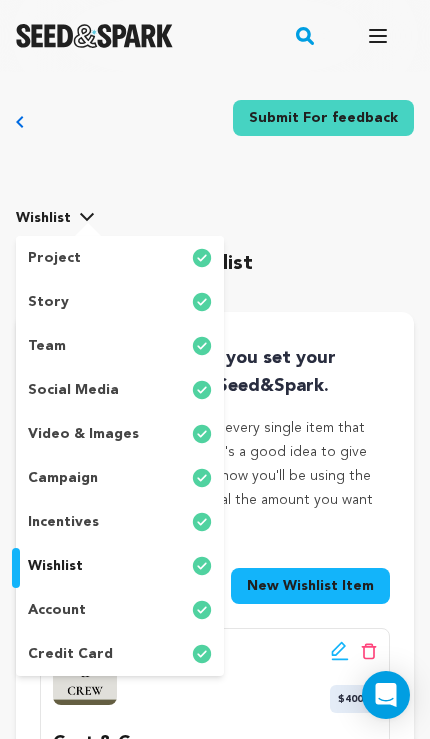 click on "story" at bounding box center [120, 302] 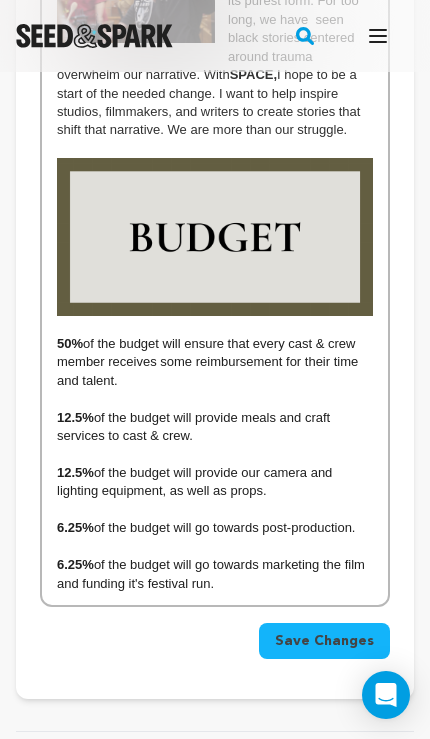 scroll, scrollTop: 3362, scrollLeft: 0, axis: vertical 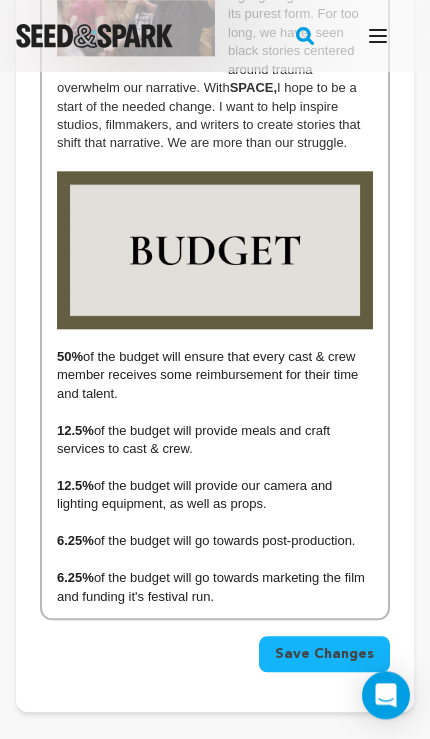 click on "12.5%  of the budget will provide our camera and lighting equipment, as well as props." at bounding box center [215, 495] 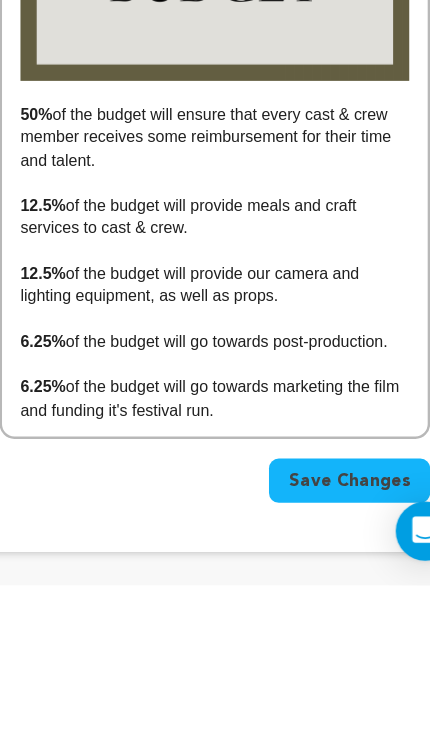 click on "6.25%" at bounding box center (75, 540) 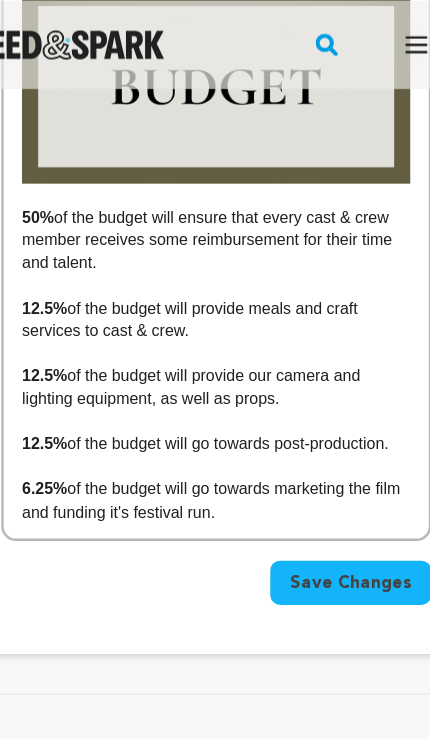 scroll, scrollTop: 3531, scrollLeft: 0, axis: vertical 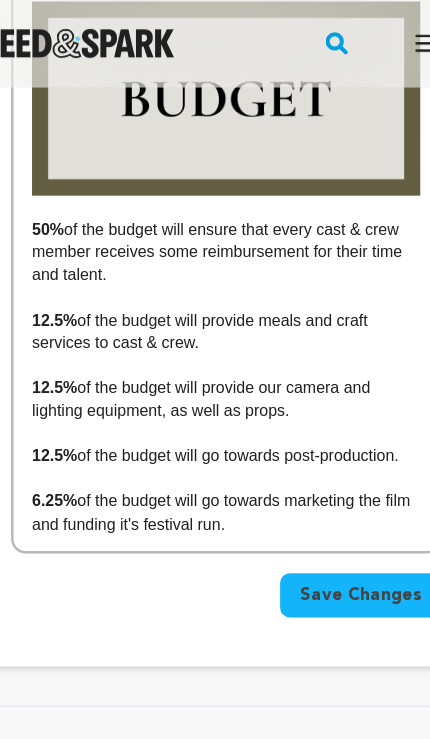 click on "12.5%" at bounding box center [75, 316] 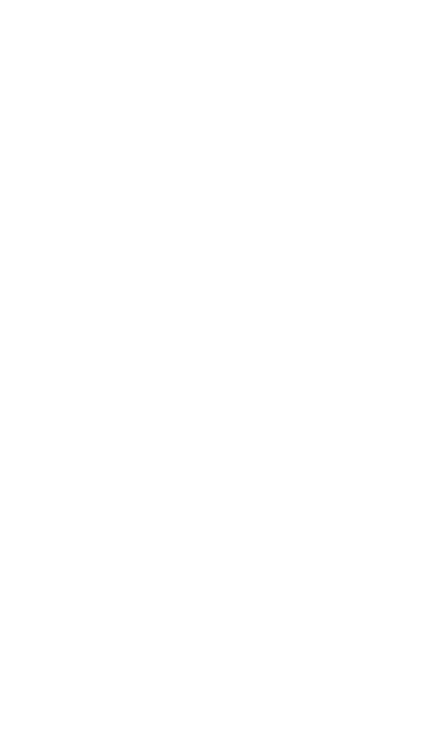 scroll, scrollTop: 0, scrollLeft: 0, axis: both 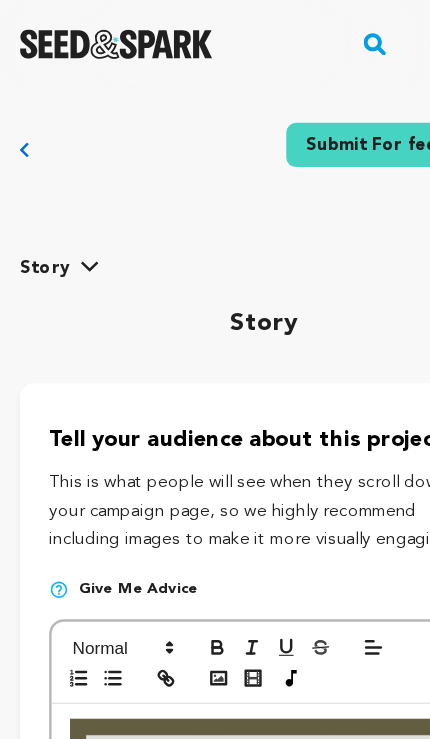 click at bounding box center (73, 218) 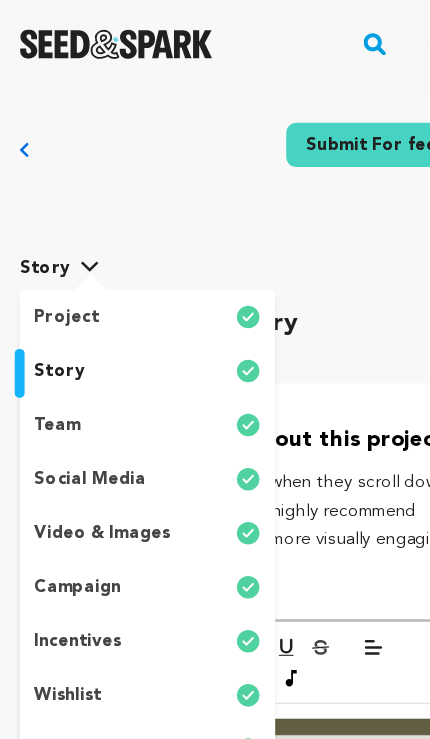 click on "This is what people will see when they scroll down on your campaign page, so we highly recommend including
images to make it more visually engaging!" at bounding box center (215, 416) 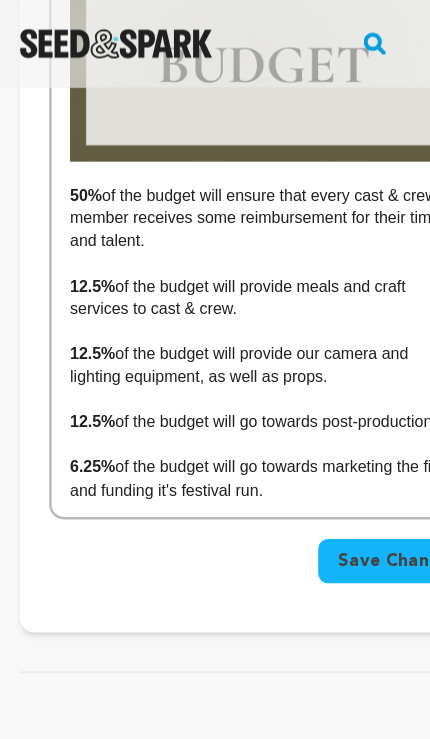 scroll, scrollTop: 3559, scrollLeft: 0, axis: vertical 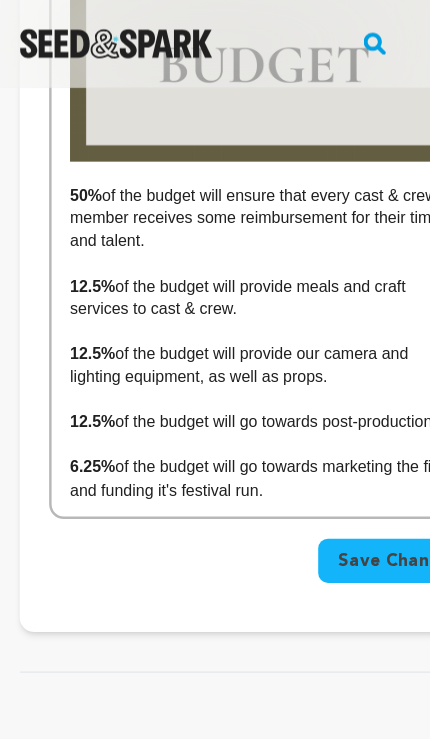 click on "Save Changes" at bounding box center [324, 457] 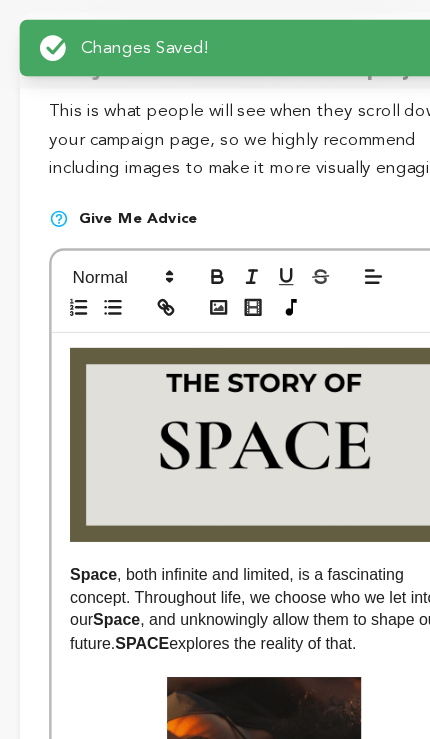 scroll, scrollTop: 0, scrollLeft: 0, axis: both 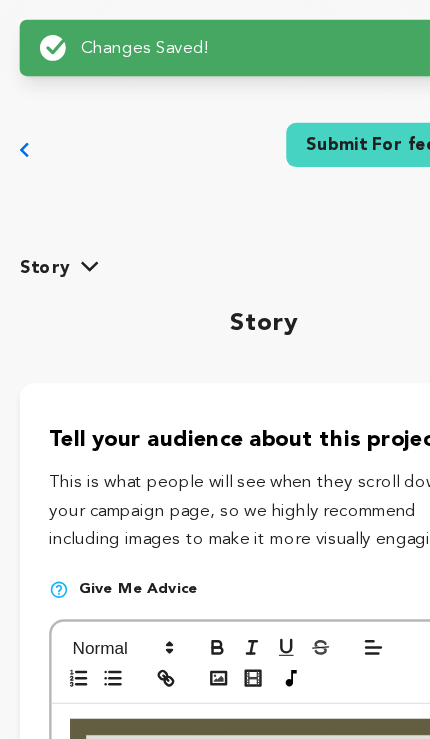 click on "story" at bounding box center (36, 218) 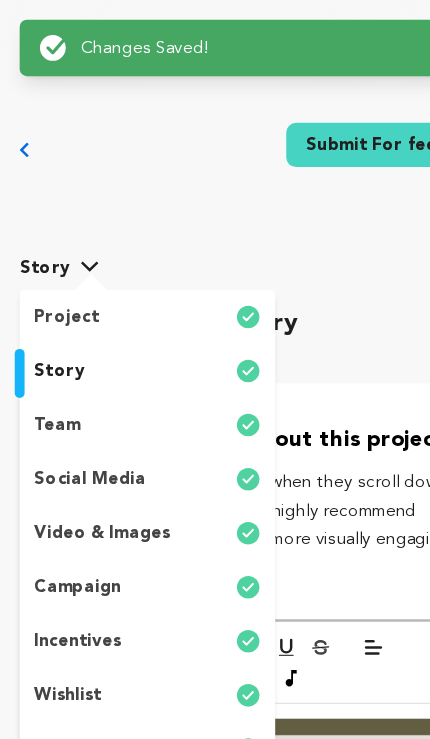 click on "wishlist" at bounding box center (120, 566) 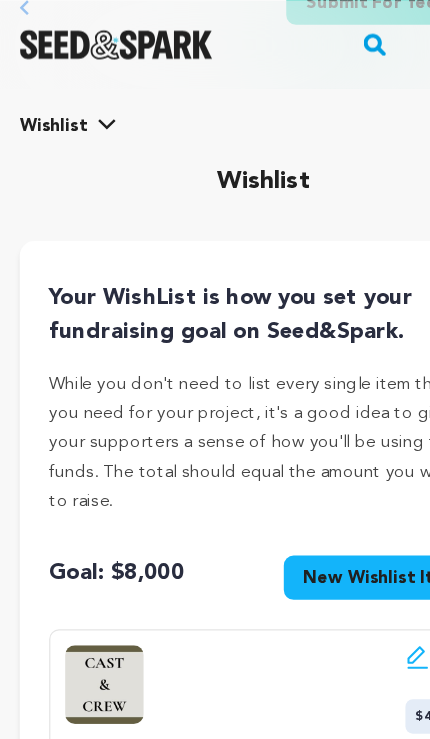 scroll, scrollTop: 115, scrollLeft: 0, axis: vertical 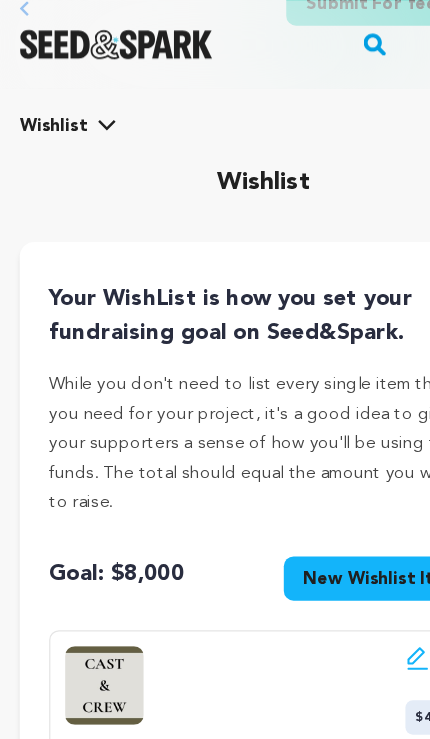click 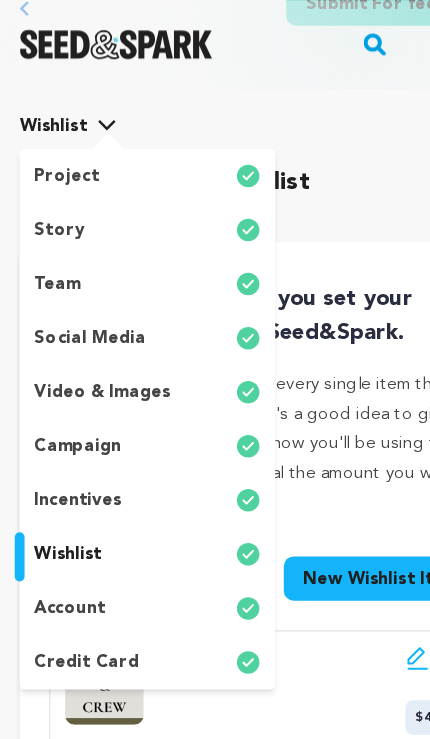 click on "story" at bounding box center (120, 187) 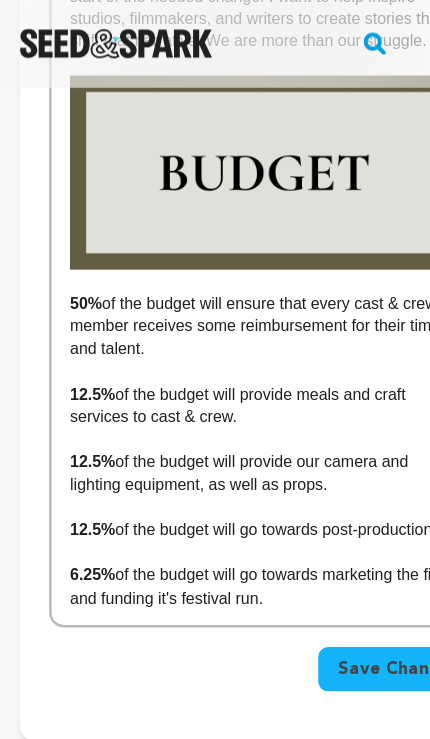 scroll, scrollTop: 3471, scrollLeft: 0, axis: vertical 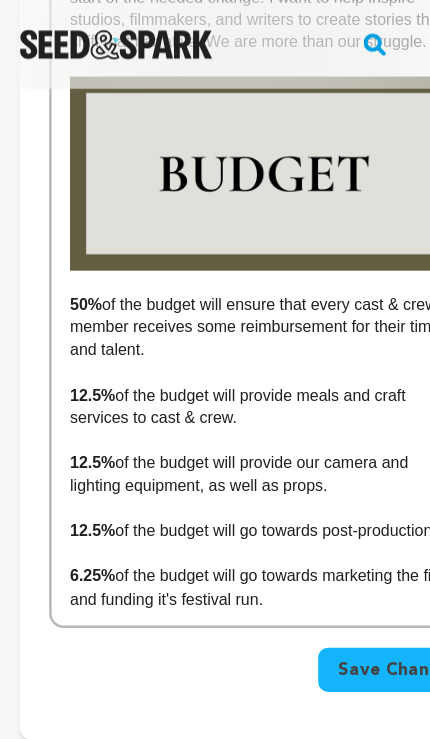 click on "12.5%" at bounding box center (75, 376) 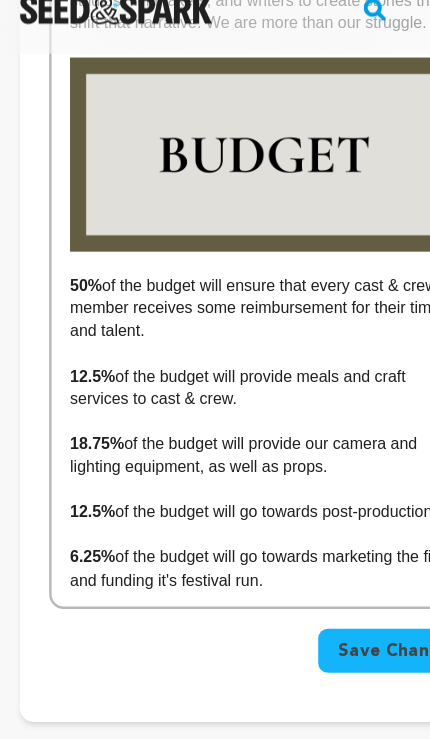 click at bounding box center [215, 427] 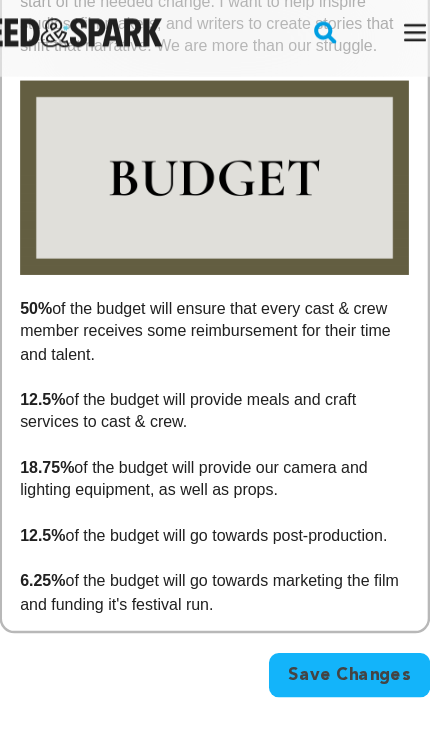 click on "18.75%  of the budget will provide our camera and lighting equipment, as well as props." at bounding box center [215, 399] 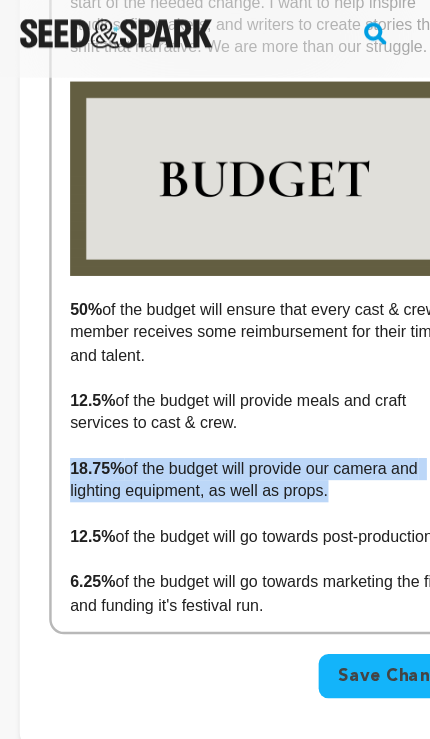 copy on "18.75%  of the budget will provide our camera and lighting equipment, as well as props." 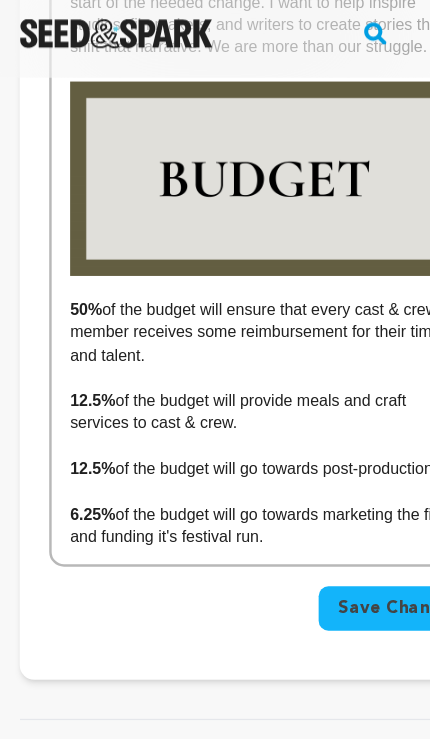 click on "50%  of the budget will ensure that every cast & crew member receives some reimbursement for their time and talent." at bounding box center [215, 279] 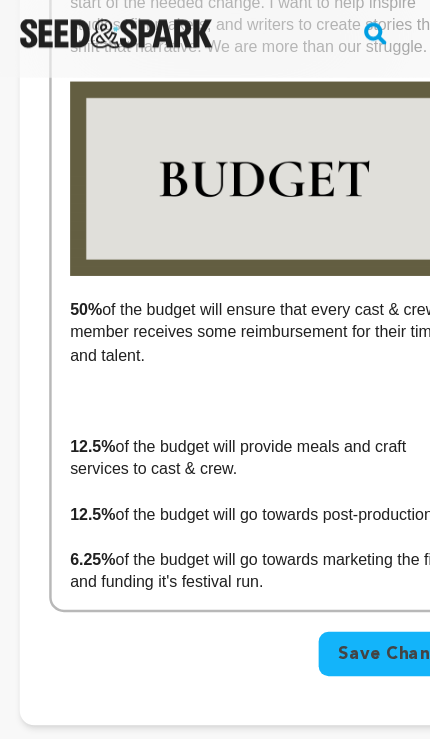 click at bounding box center [215, 335] 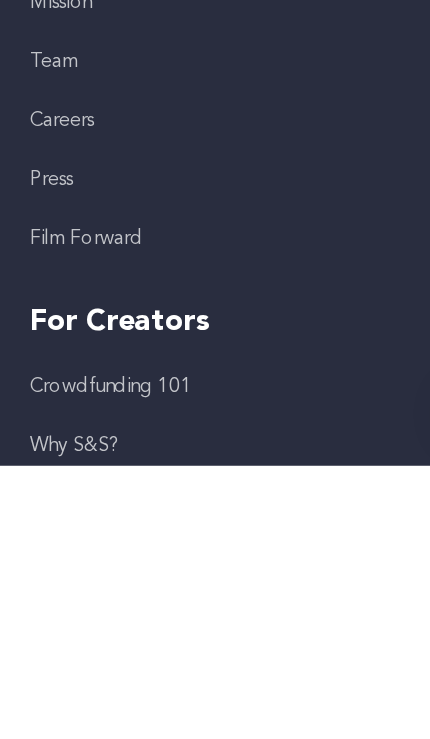 scroll, scrollTop: 4934, scrollLeft: 0, axis: vertical 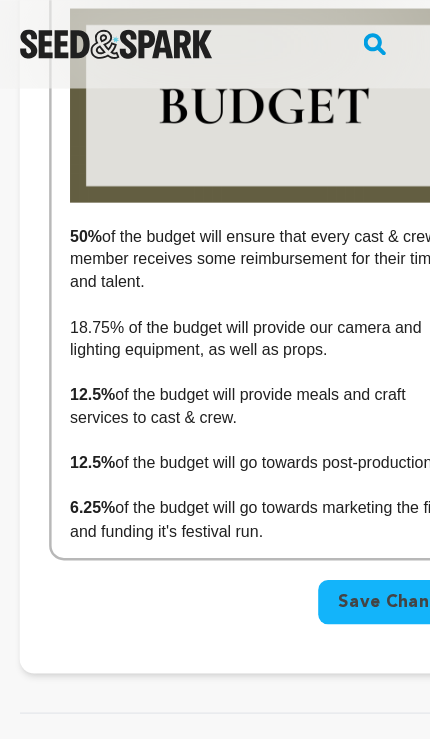 click on "18.75% of the budget will provide our camera and lighting equipment, as well as props." at bounding box center (202, 275) 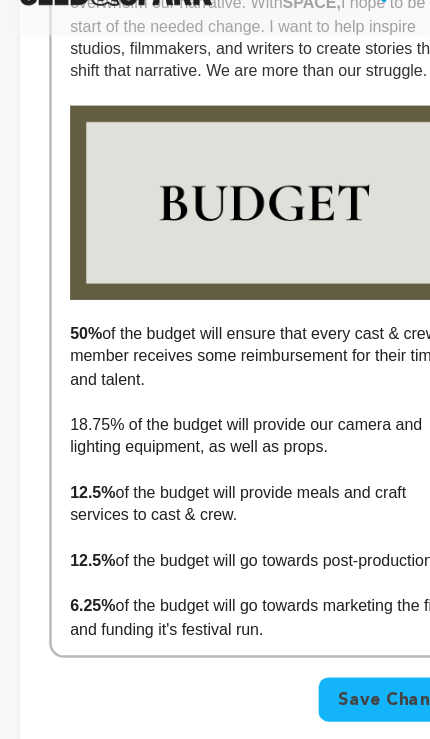 click on "18.75% of the budget will provide our camera and lighting equipment, as well as props." at bounding box center [202, 397] 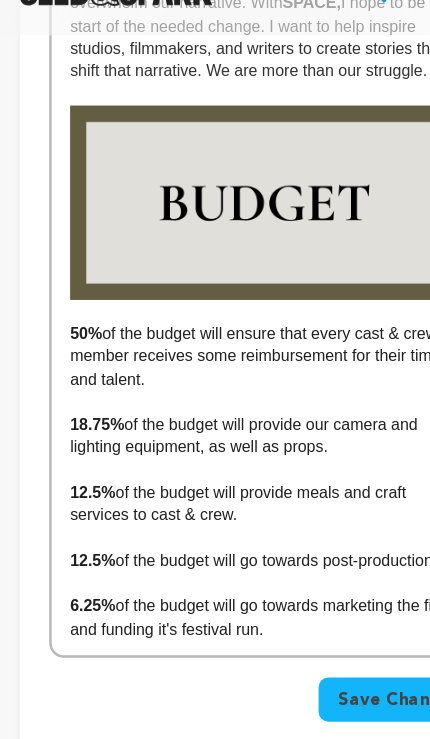 click on "50%  of the budget will ensure that every cast & crew member receives some reimbursement for their time and talent." at bounding box center (215, 333) 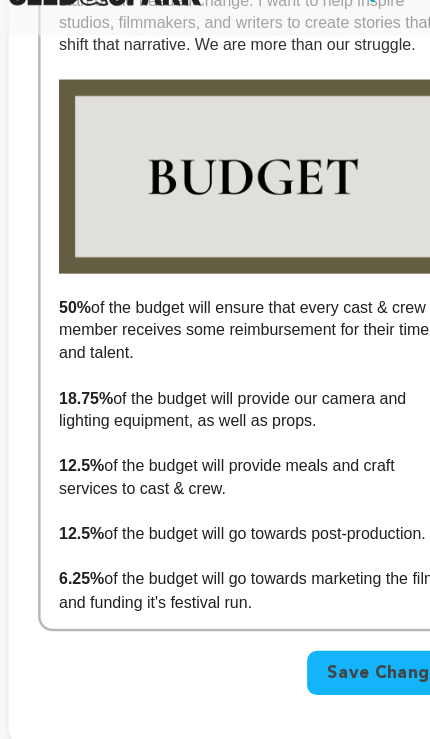 scroll, scrollTop: 3431, scrollLeft: 0, axis: vertical 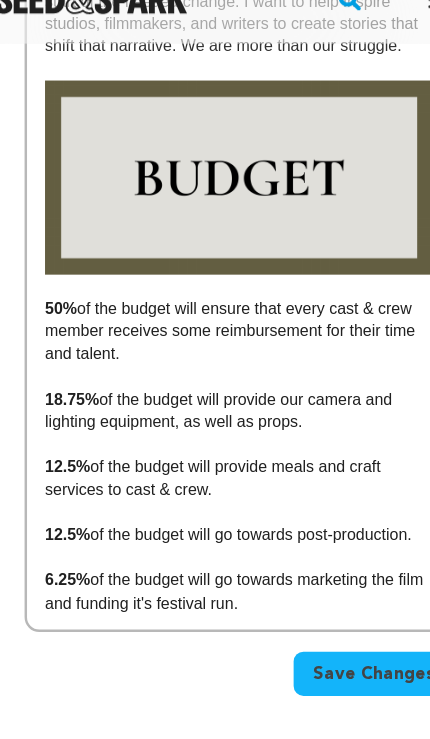 click on "Save Changes" at bounding box center [324, 585] 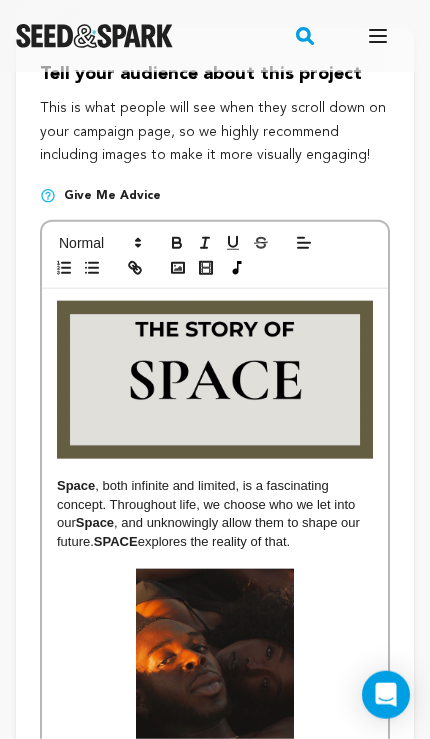 scroll, scrollTop: 0, scrollLeft: 0, axis: both 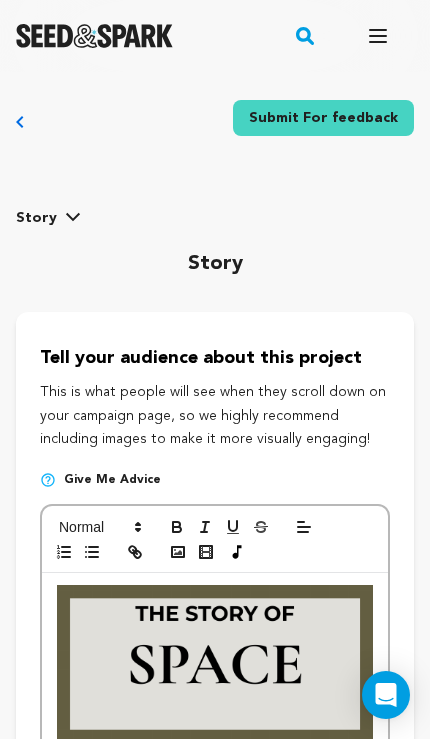 click at bounding box center (73, 218) 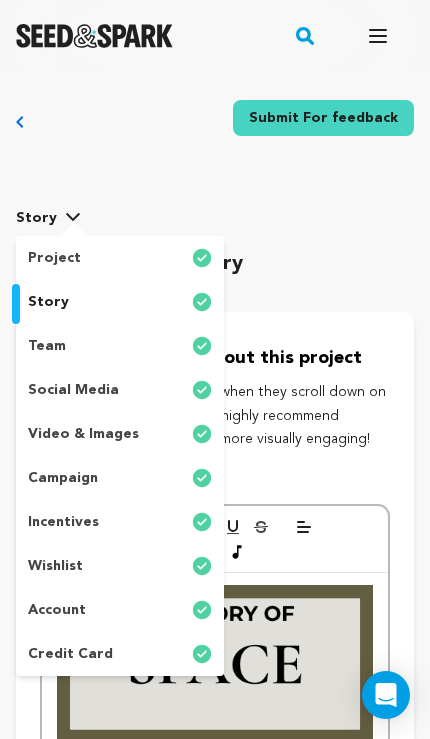 click on "Submit For feedback" at bounding box center (323, 118) 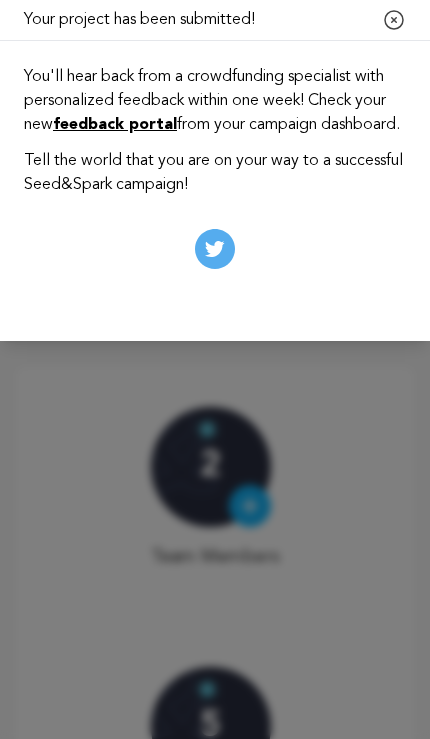 scroll, scrollTop: 0, scrollLeft: 0, axis: both 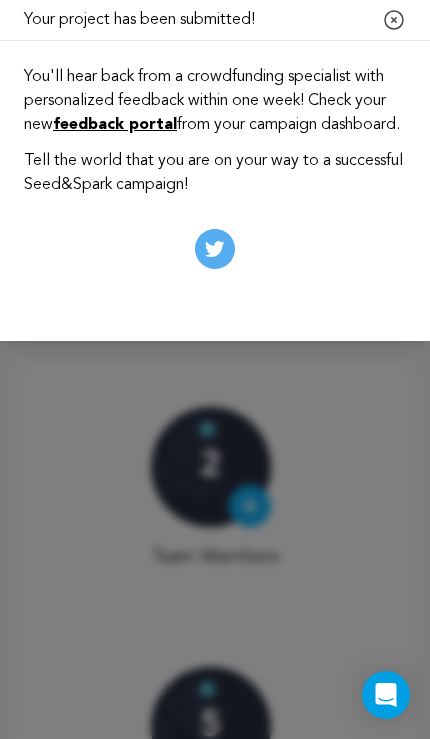 click on "feedback portal" at bounding box center (115, 125) 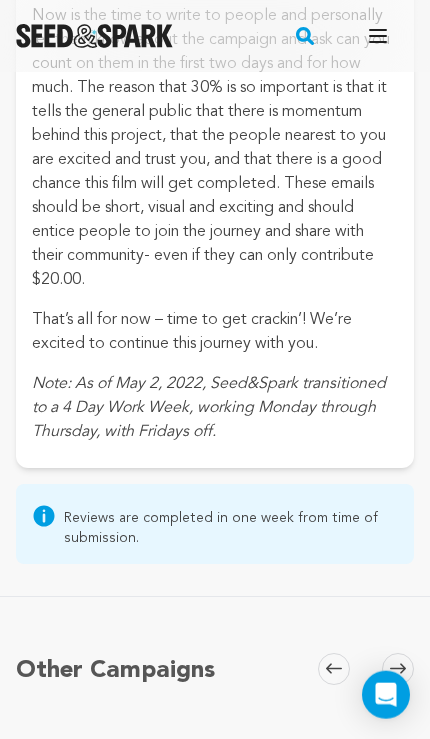 scroll, scrollTop: 1445, scrollLeft: 0, axis: vertical 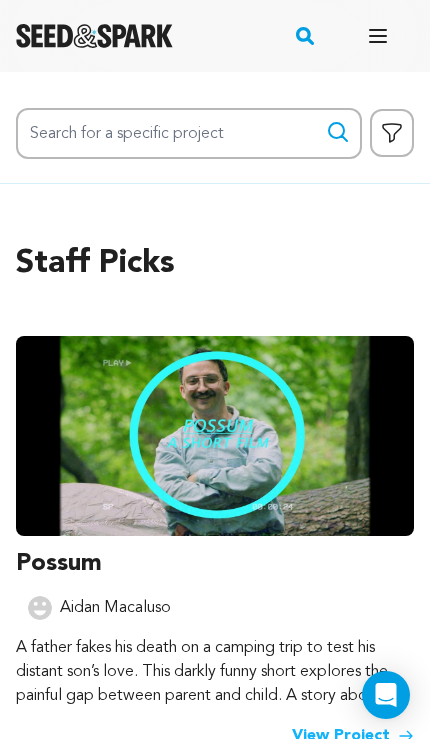 click on "Open main menu" at bounding box center (378, 36) 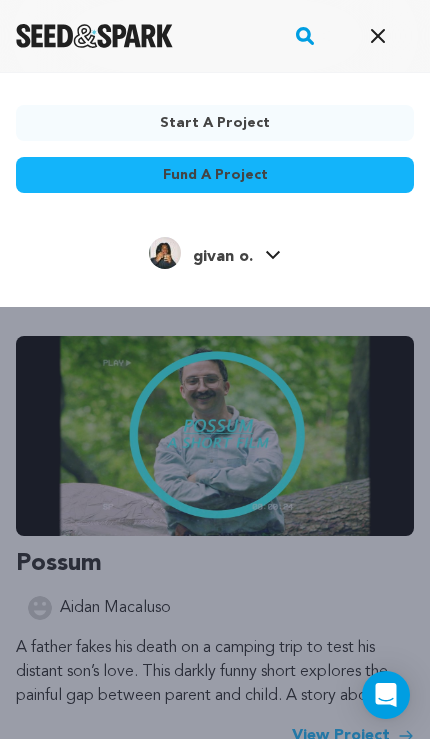 click 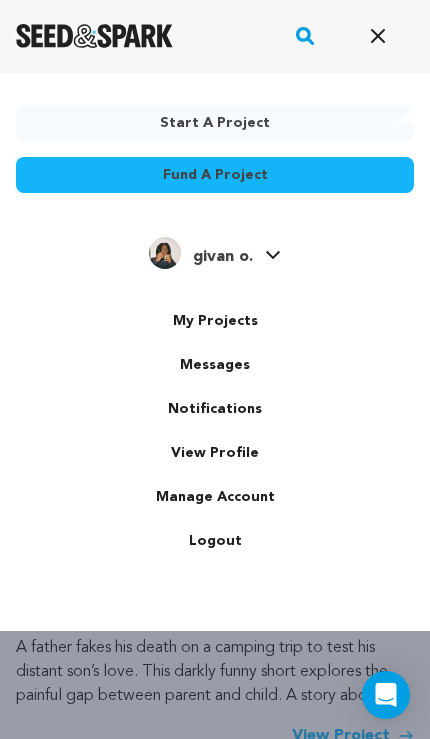 click on "My Projects" at bounding box center [215, 321] 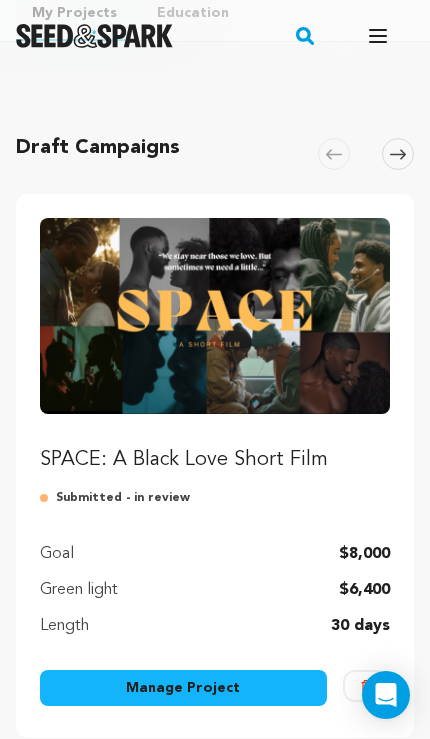 scroll, scrollTop: 99, scrollLeft: 0, axis: vertical 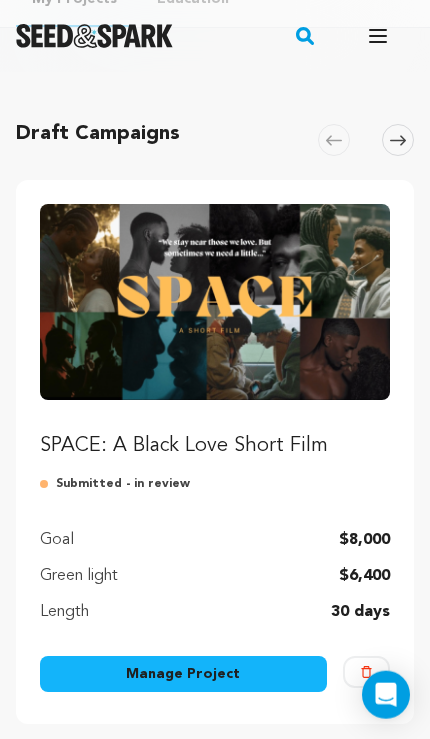 click on "SPACE: A Black Love Short Film" at bounding box center [215, 446] 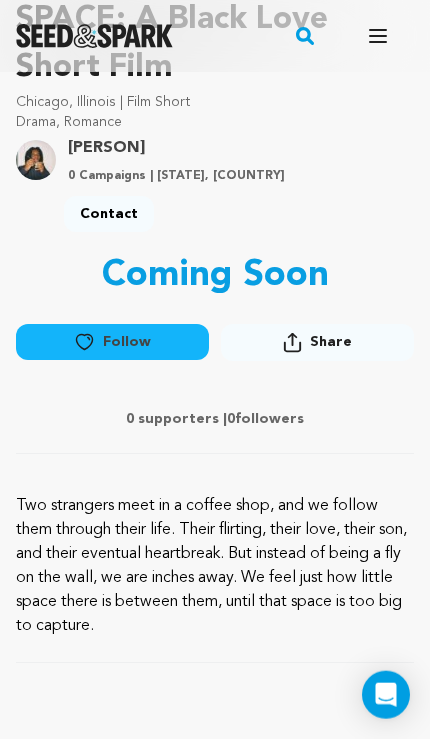 scroll, scrollTop: 426, scrollLeft: 0, axis: vertical 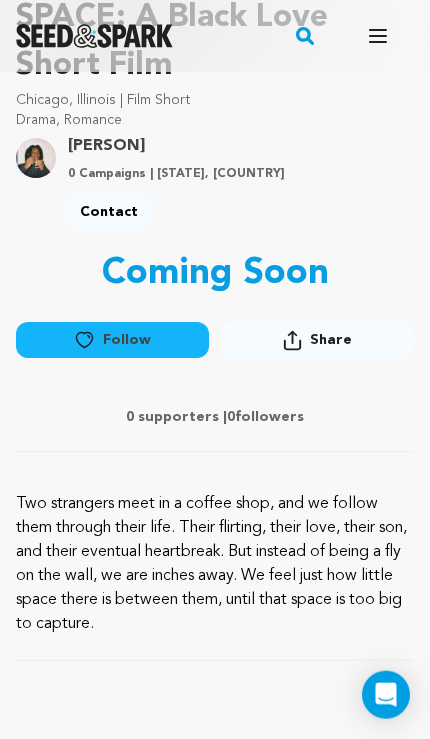 click on "Share" at bounding box center [331, 340] 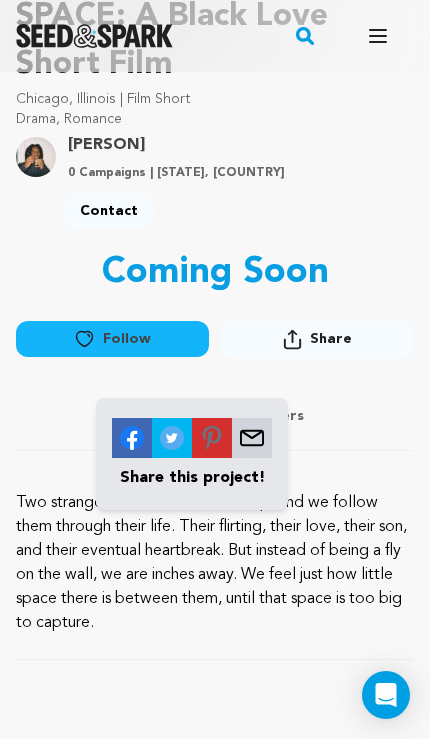 click on "Share" at bounding box center (317, 339) 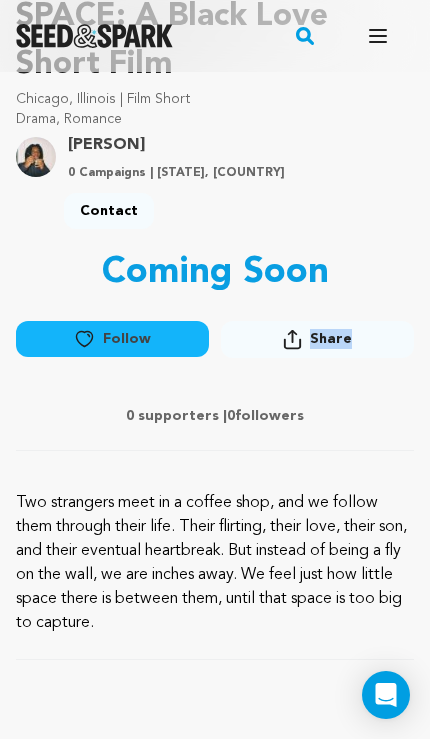 click on "0
supporters |  0
followers" at bounding box center [215, 416] 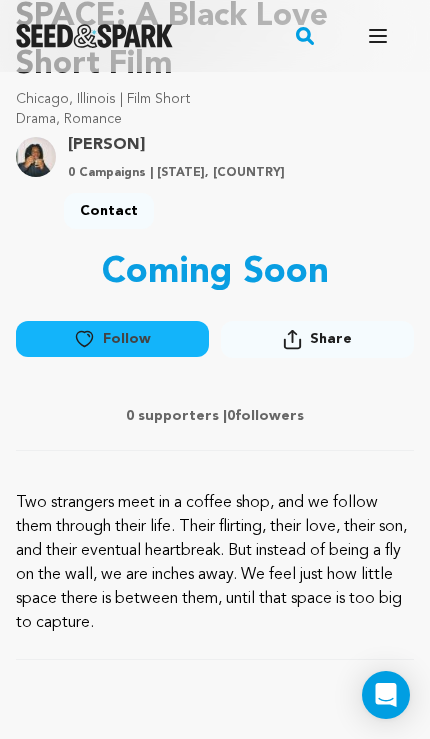 click on "Share" at bounding box center (331, 339) 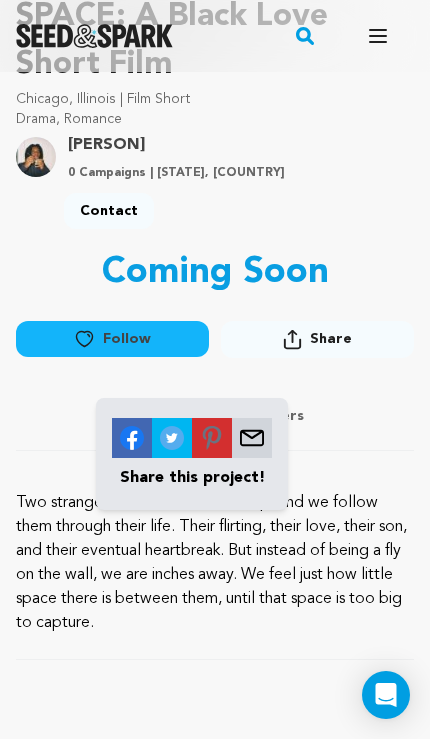 click at bounding box center [252, 438] 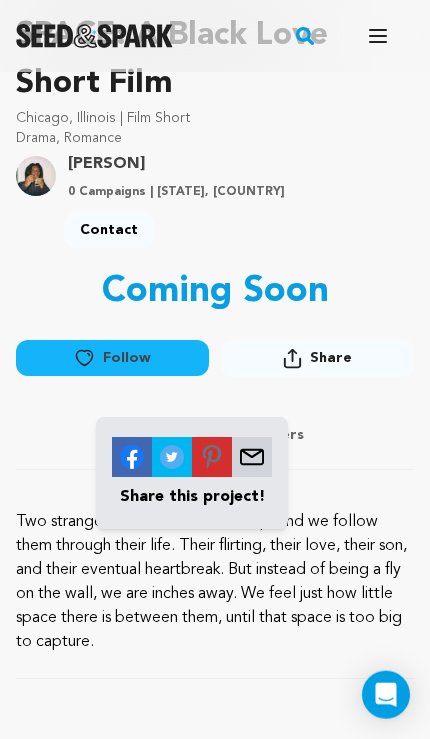 scroll, scrollTop: 409, scrollLeft: 0, axis: vertical 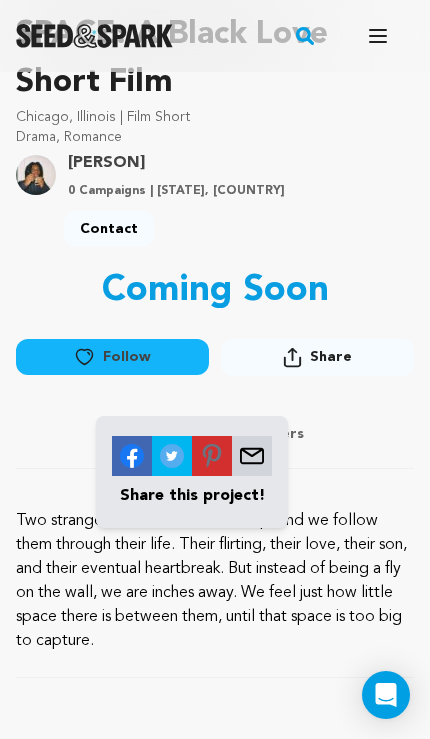 click on "Two strangers meet in a coffee shop, and we follow them through their life. Their flirting, their love, their son, and their eventual heartbreak. But instead of being a fly on the wall, we are inches away. We feel just how little space there is between them, until that space is too big to capture." at bounding box center [215, 593] 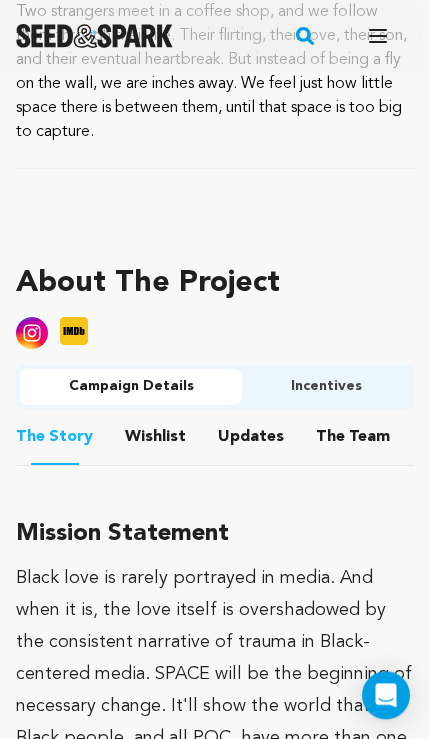 click on "Wishlist" at bounding box center [156, 441] 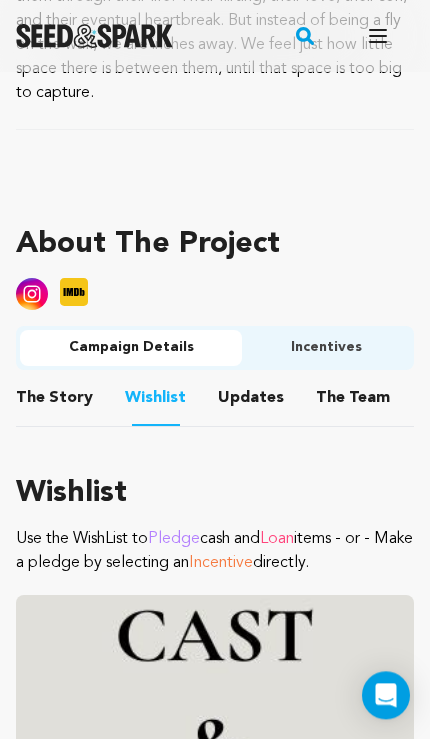 click on "Updates" at bounding box center [251, 402] 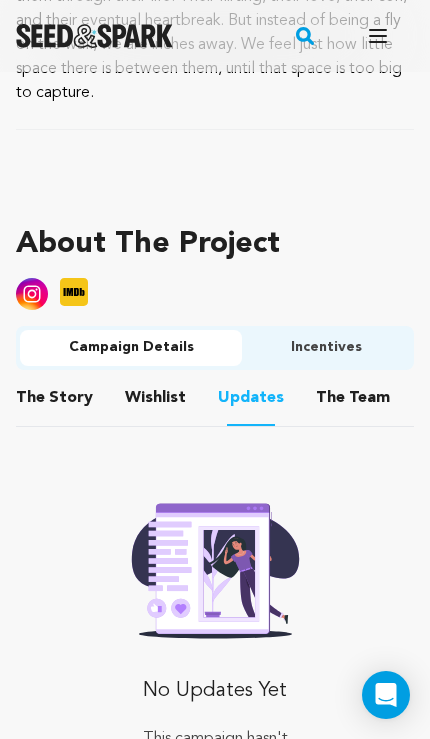 click on "The Team" at bounding box center [353, 402] 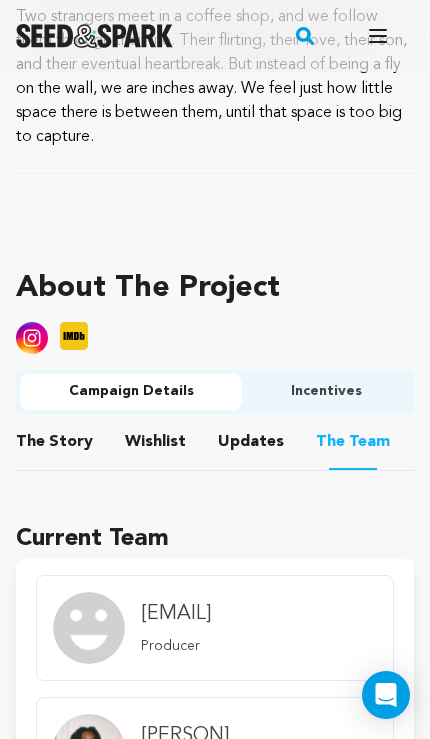 scroll, scrollTop: 908, scrollLeft: 0, axis: vertical 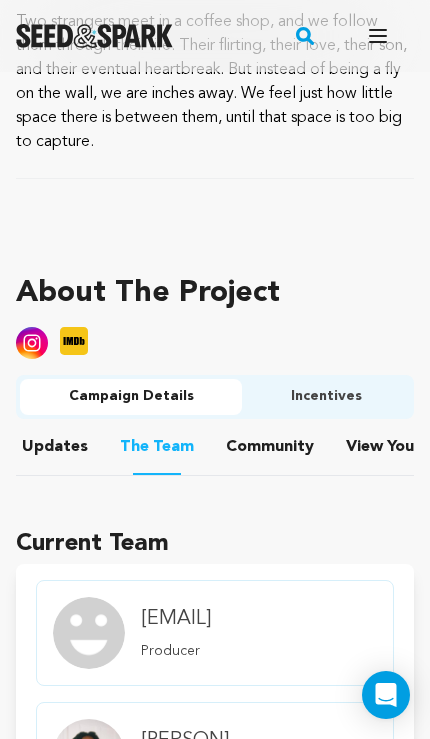 click on "Community" at bounding box center (270, 451) 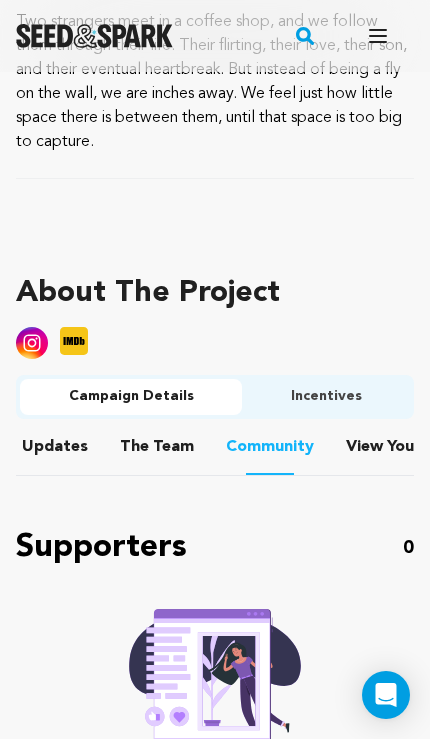 click on "The Story
The   Story
Wishlist
Wishlist
Updates
Updates
The Team
The   Team
Community
Community
View Your Dashboard
View   Your   Dashboard" at bounding box center (215, 447) 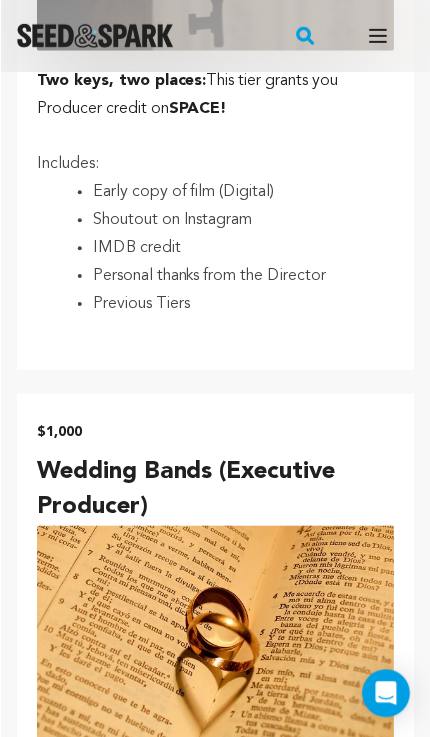 scroll, scrollTop: 4498, scrollLeft: 0, axis: vertical 